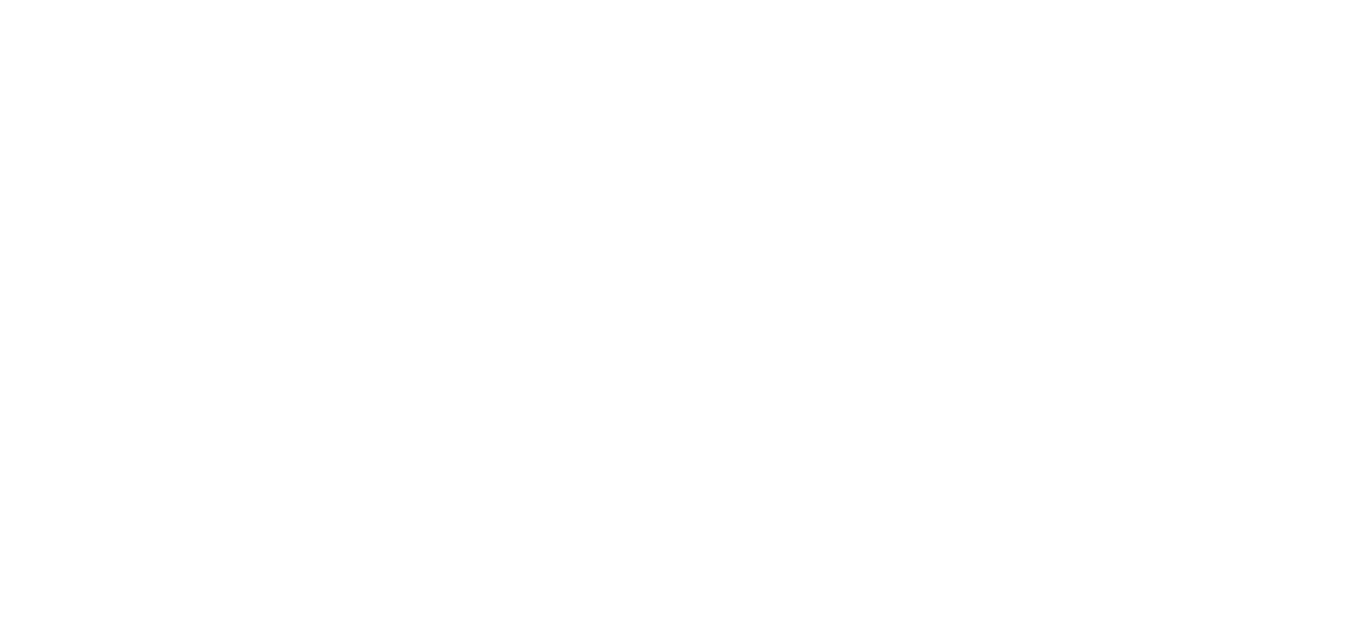 scroll, scrollTop: 0, scrollLeft: 0, axis: both 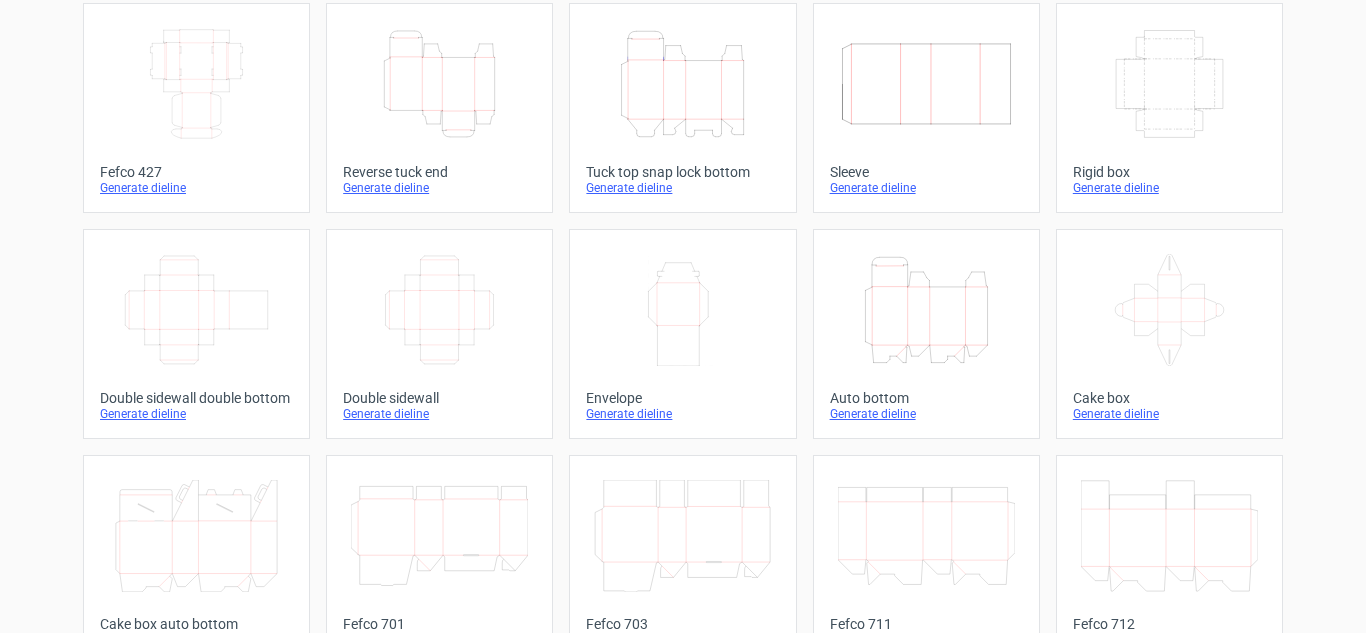 click on "Height Depth Width" 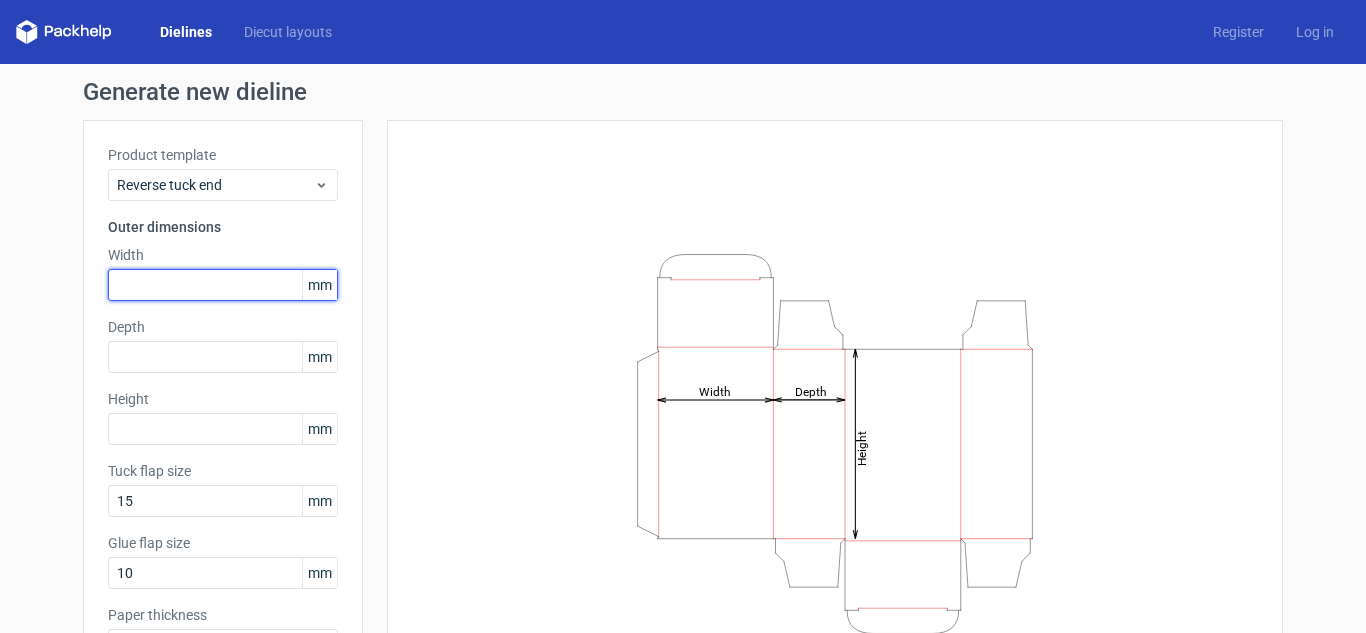 click at bounding box center [223, 285] 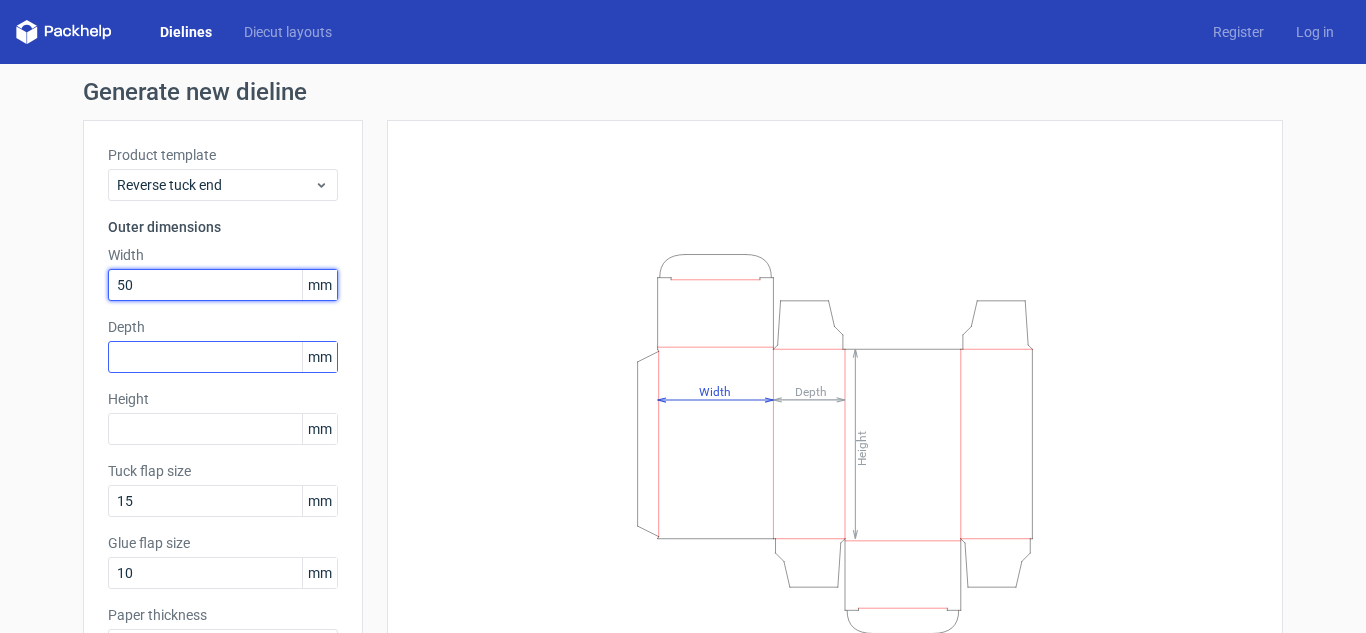type on "50" 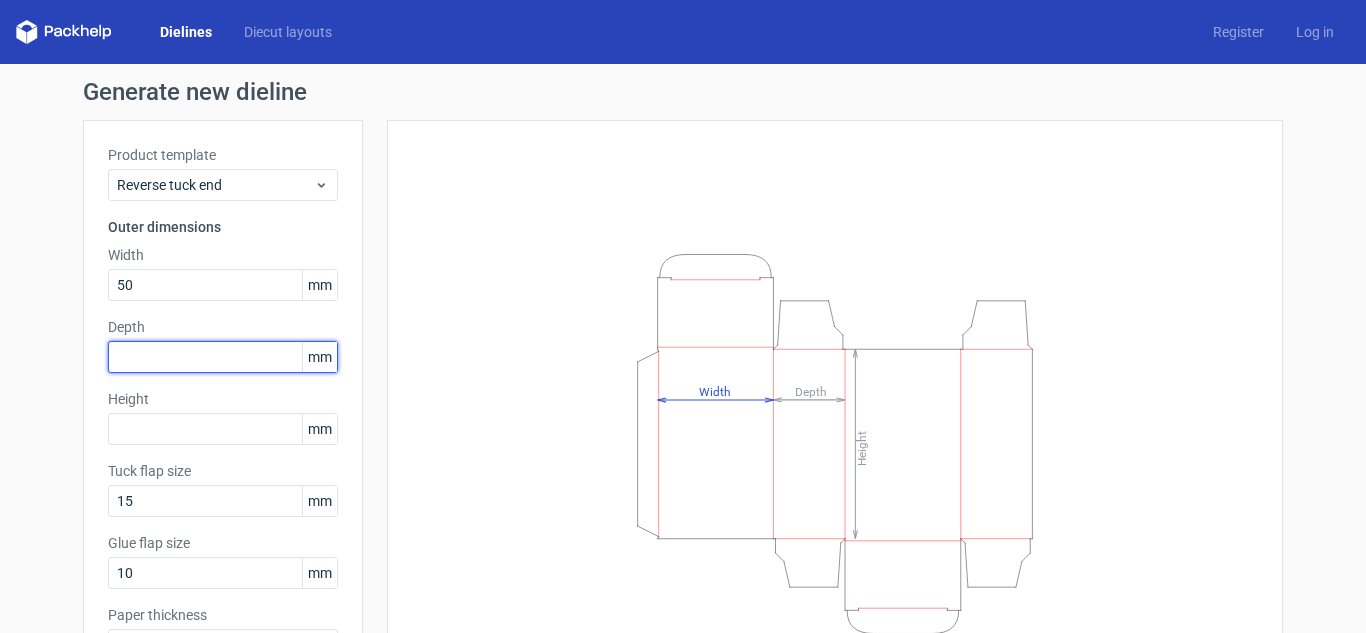 click at bounding box center [223, 357] 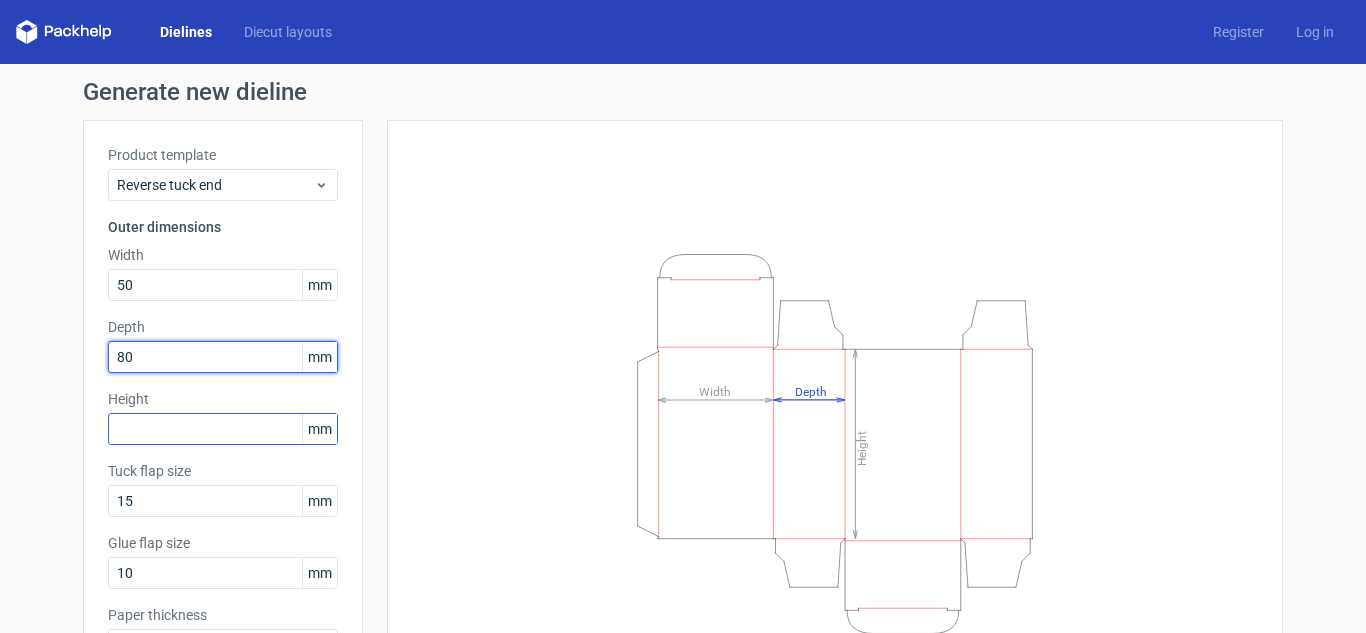 type on "80" 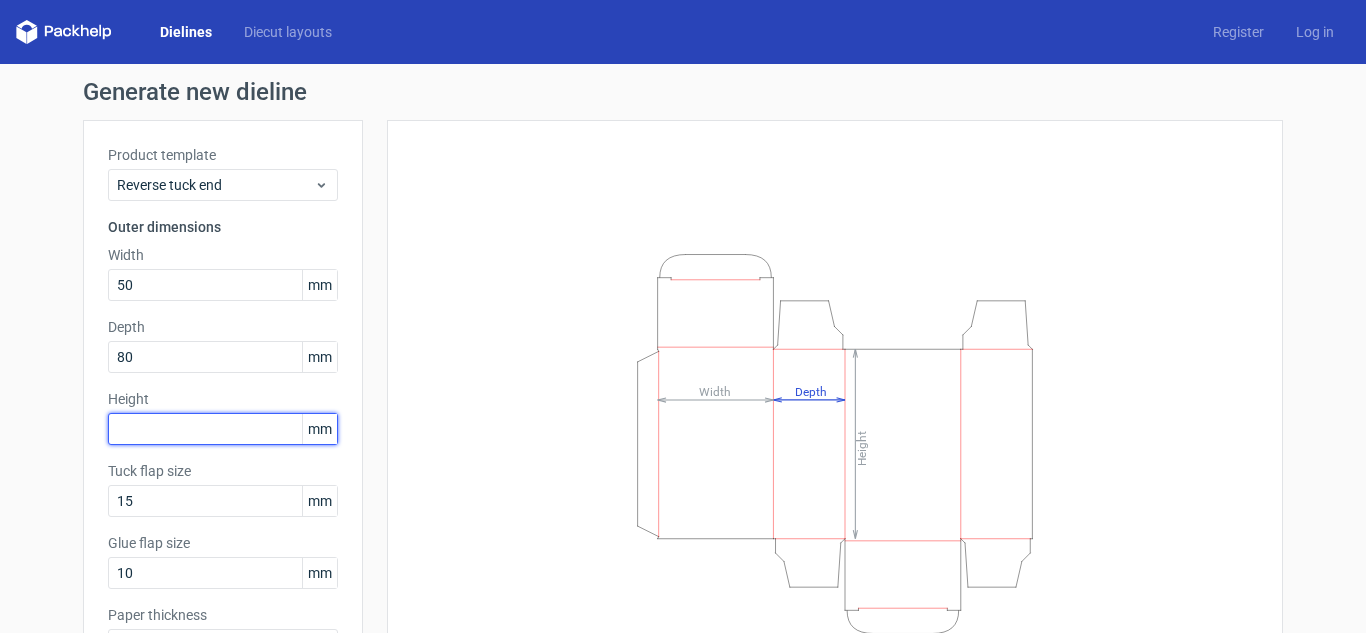 click at bounding box center [223, 429] 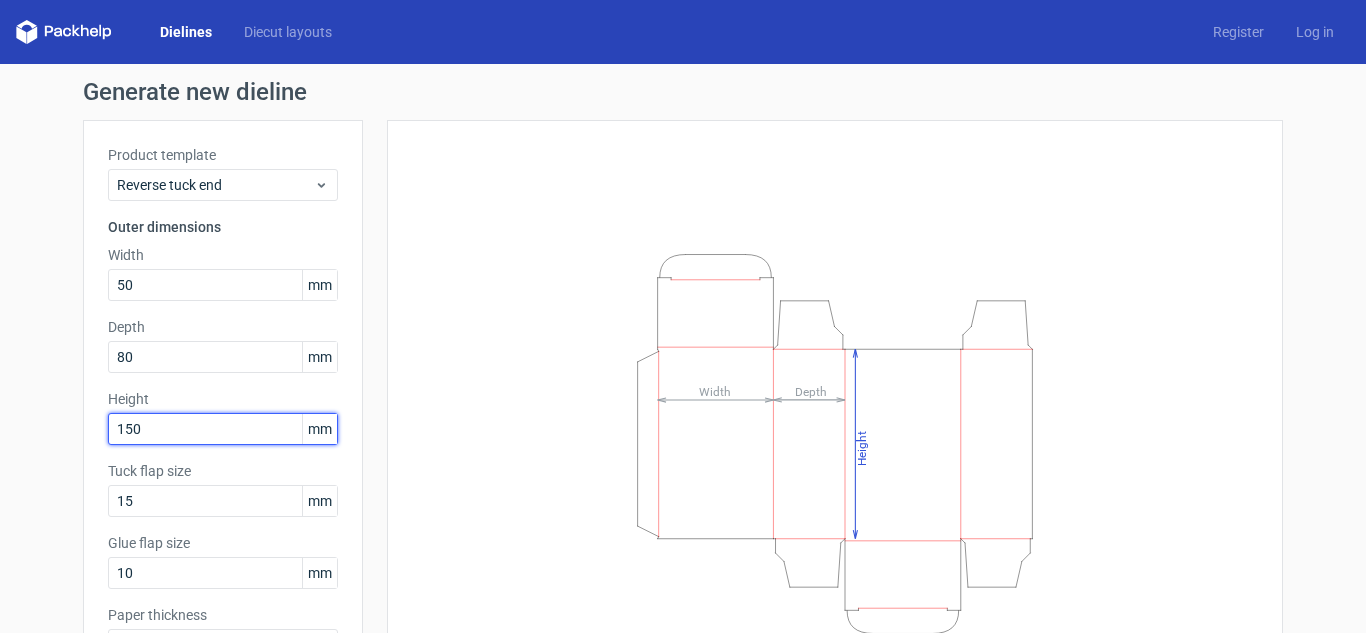type on "150" 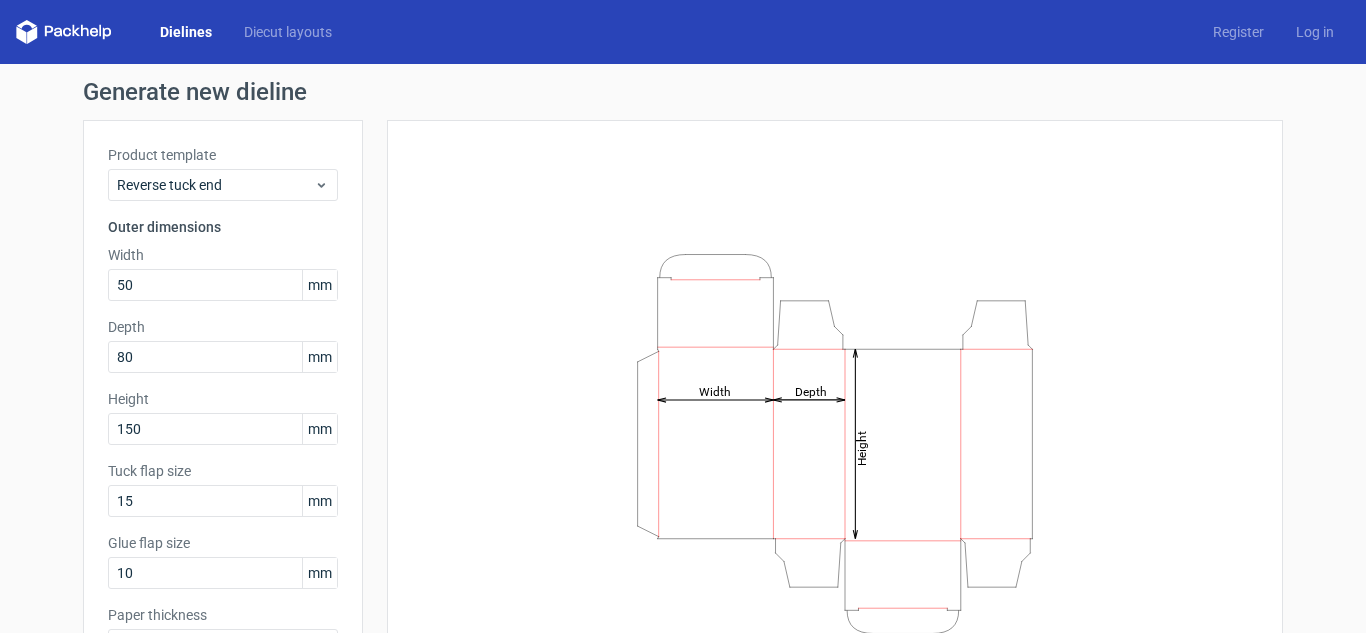 click on "Height Depth Width" at bounding box center [835, 443] 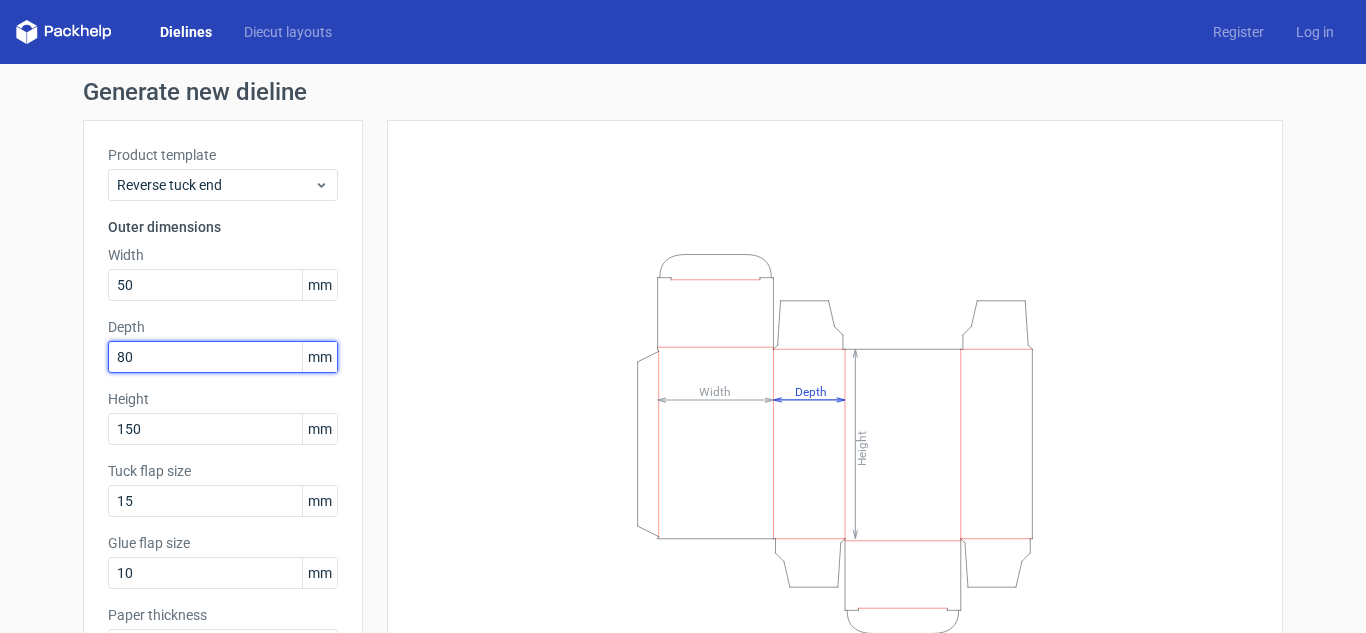 drag, startPoint x: 152, startPoint y: 352, endPoint x: 102, endPoint y: 358, distance: 50.358715 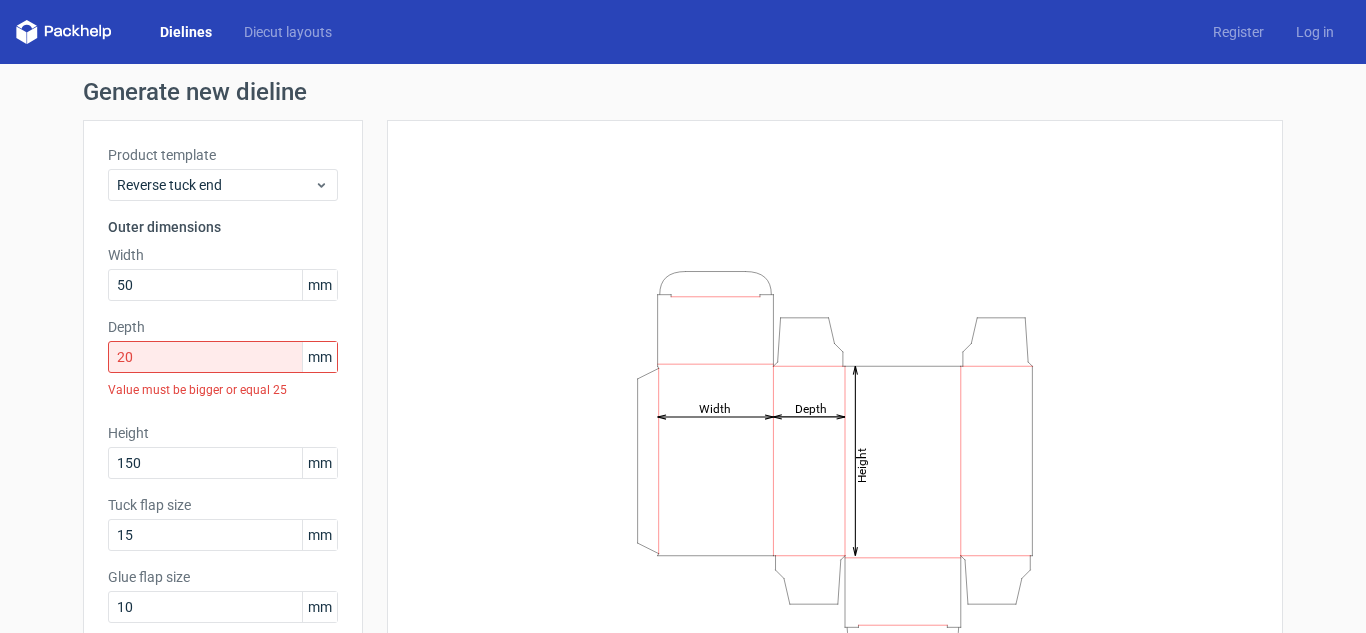 click on "Height Depth Width" at bounding box center [835, 460] 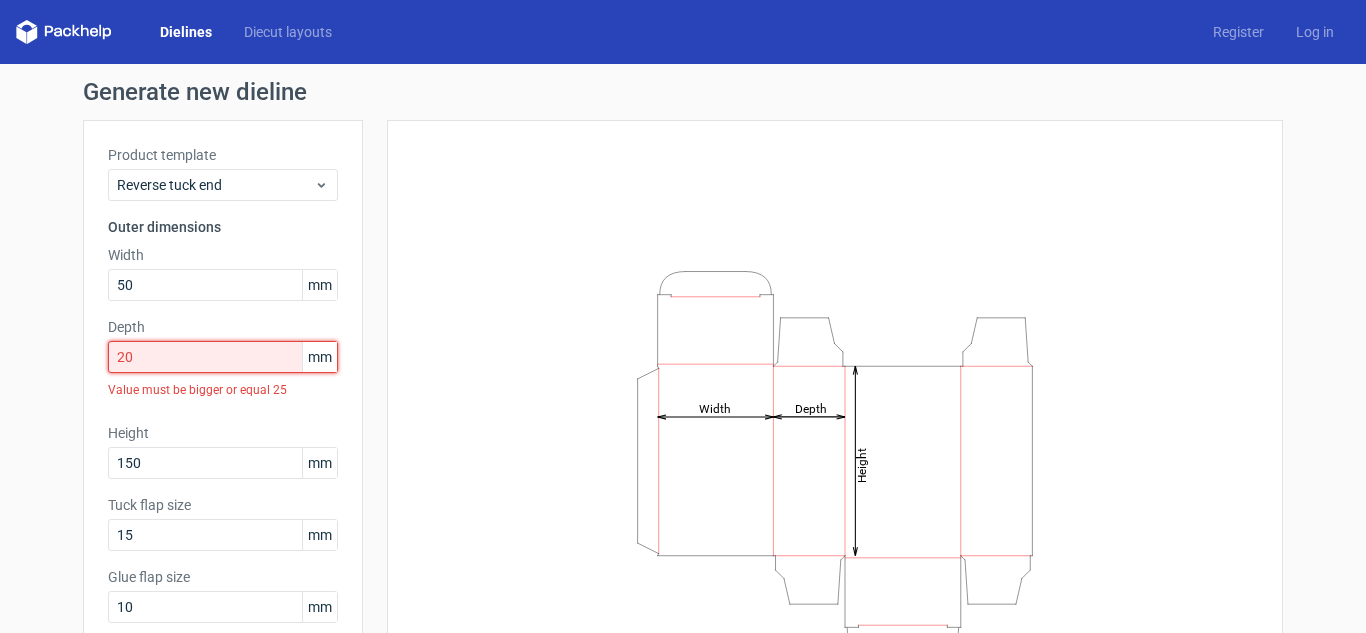click on "20" at bounding box center (223, 357) 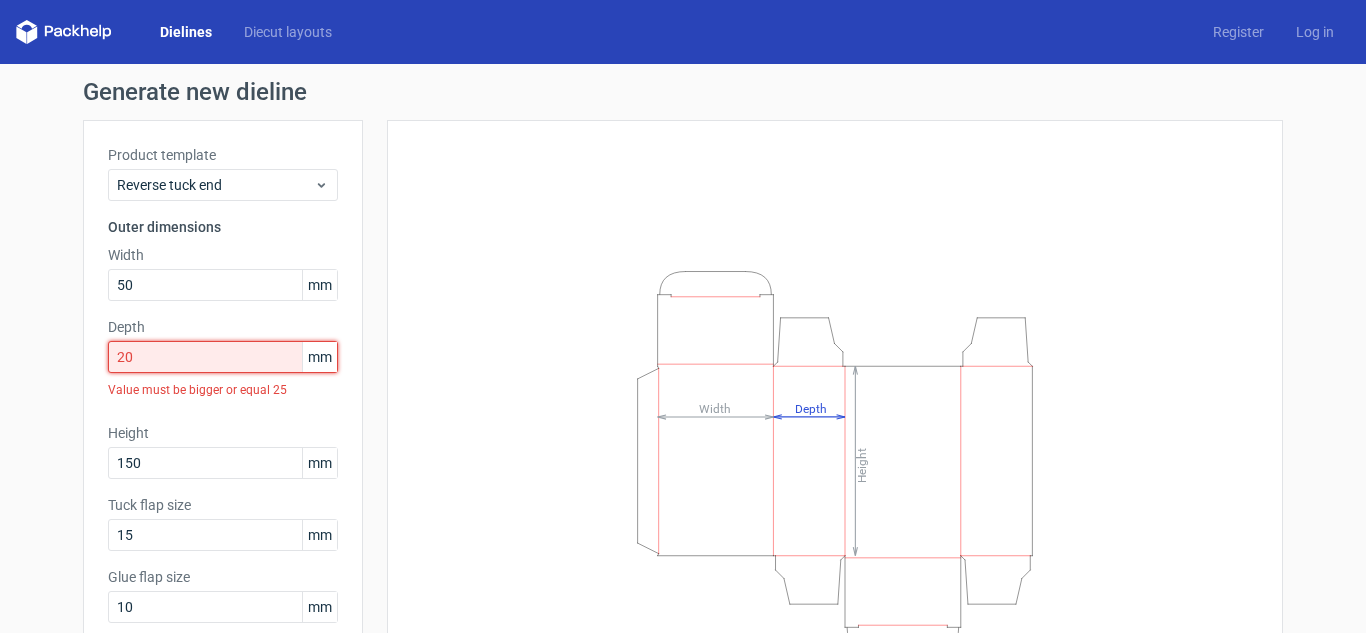 type on "2" 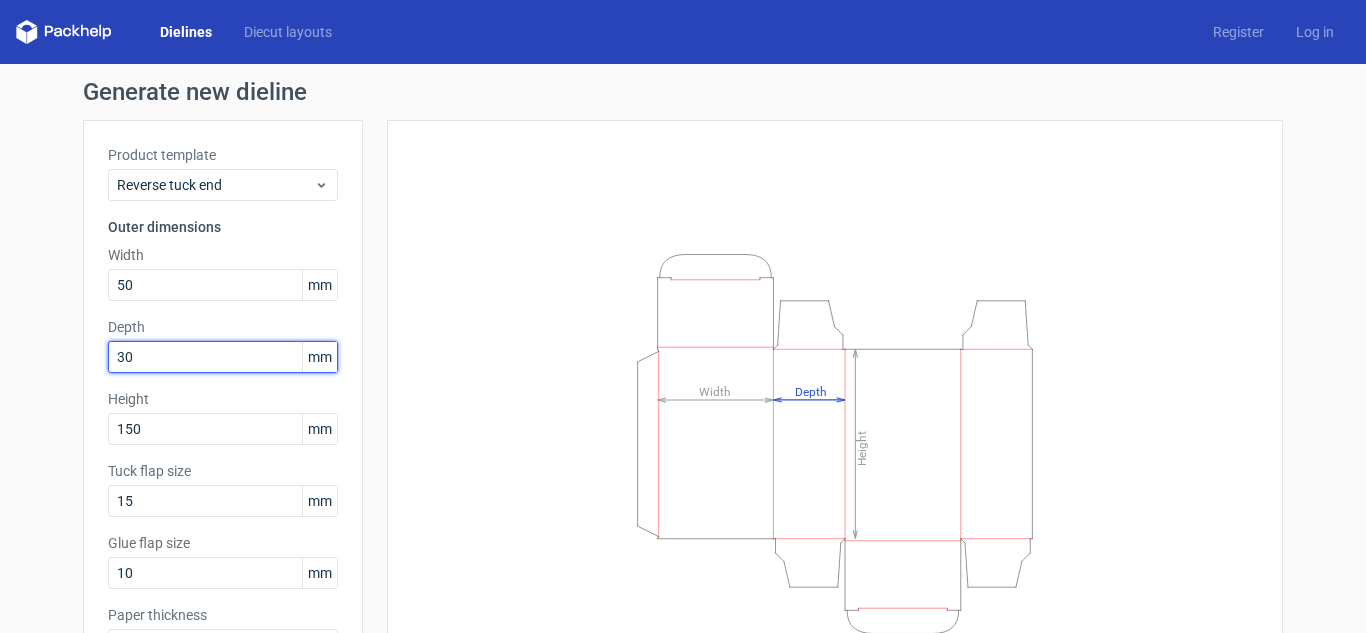 type on "30" 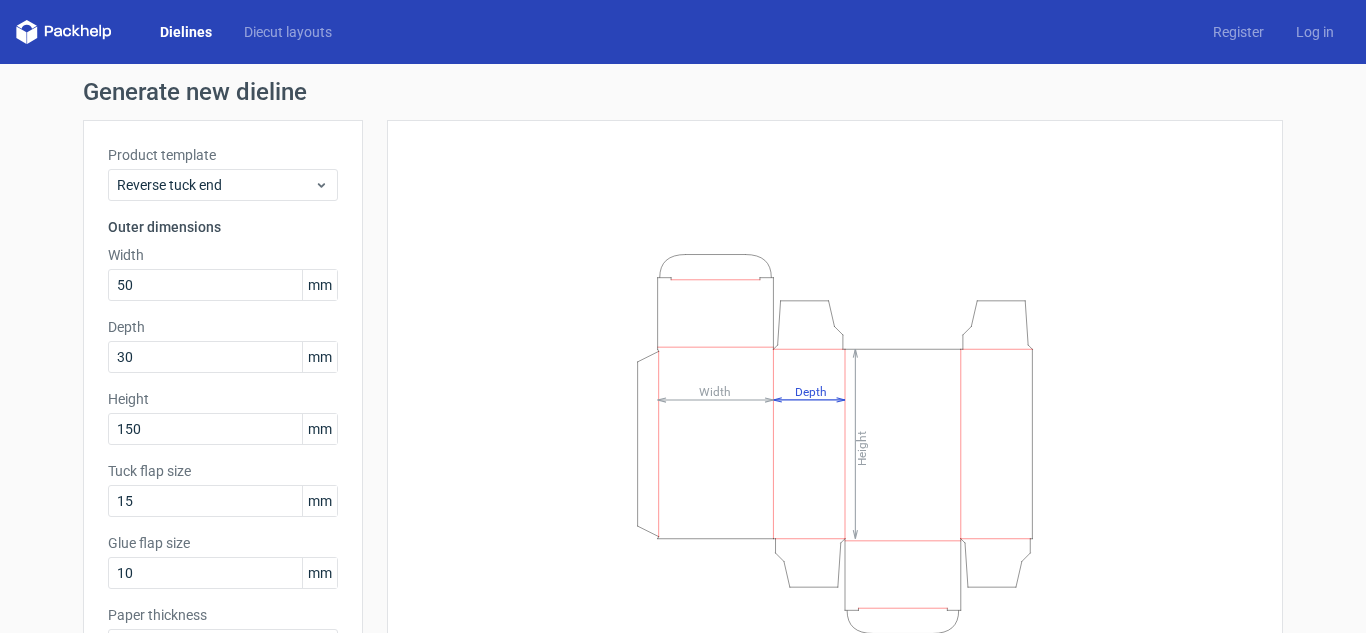 click on "Height Depth Width" at bounding box center (835, 443) 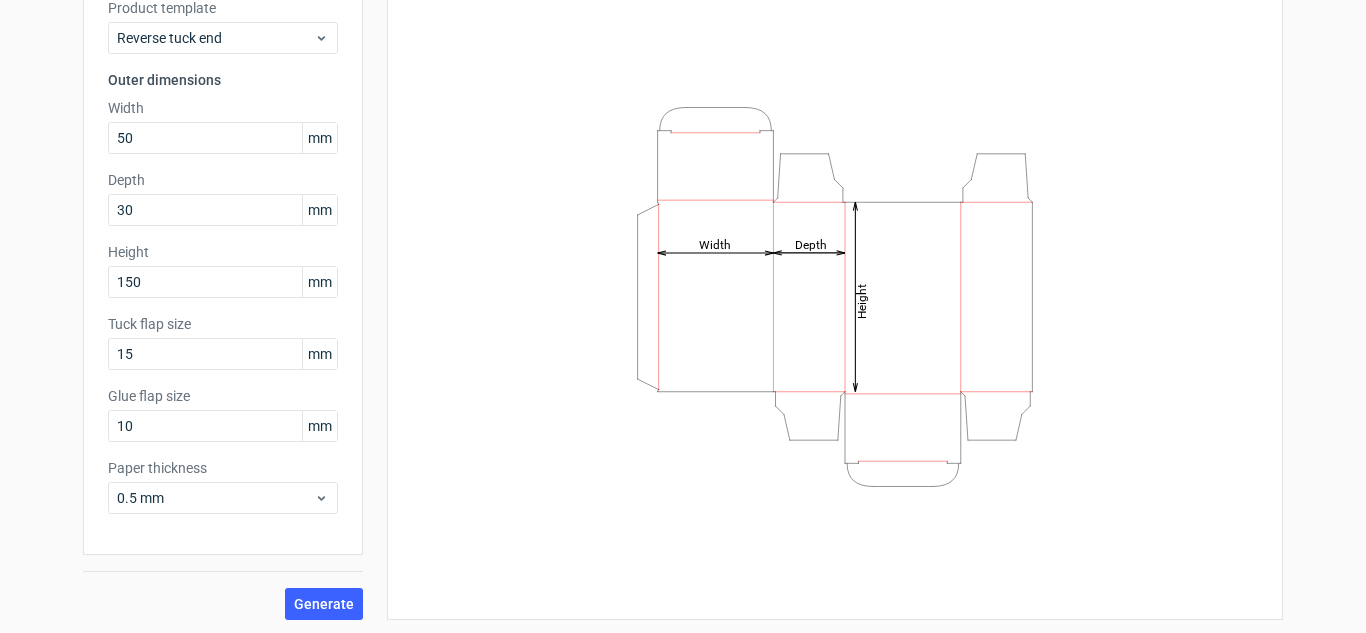 scroll, scrollTop: 150, scrollLeft: 0, axis: vertical 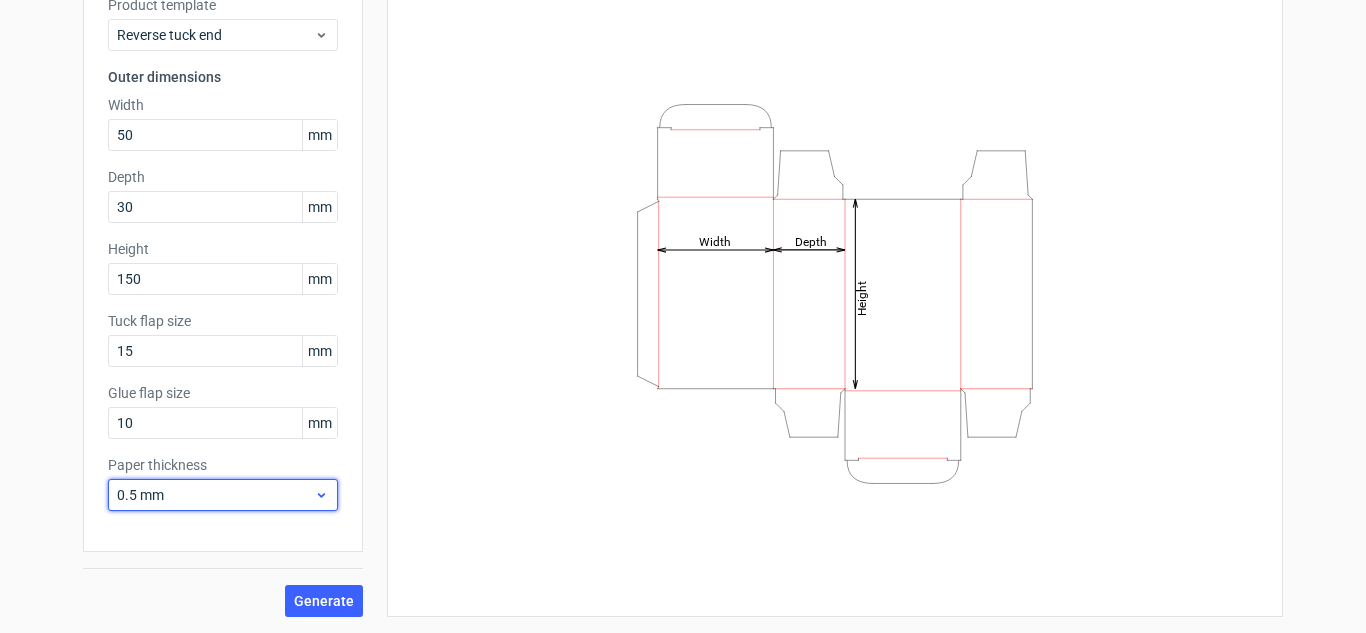 click 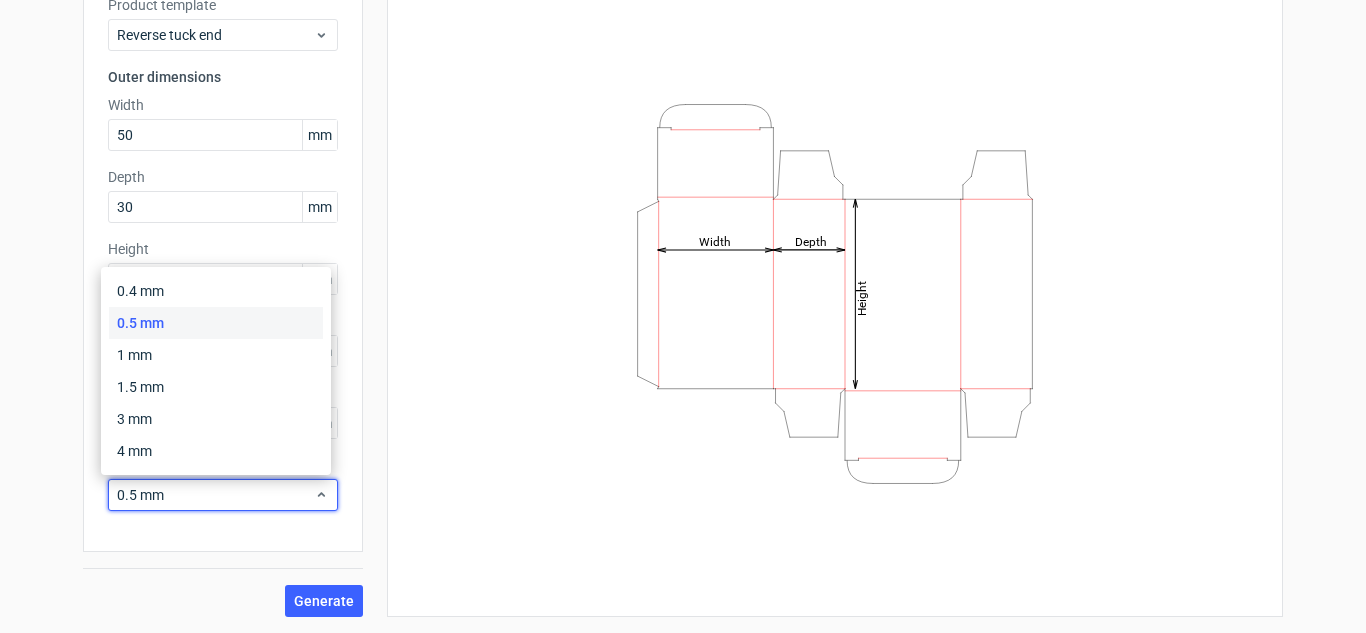 click on "Height Depth Width" at bounding box center [835, 293] 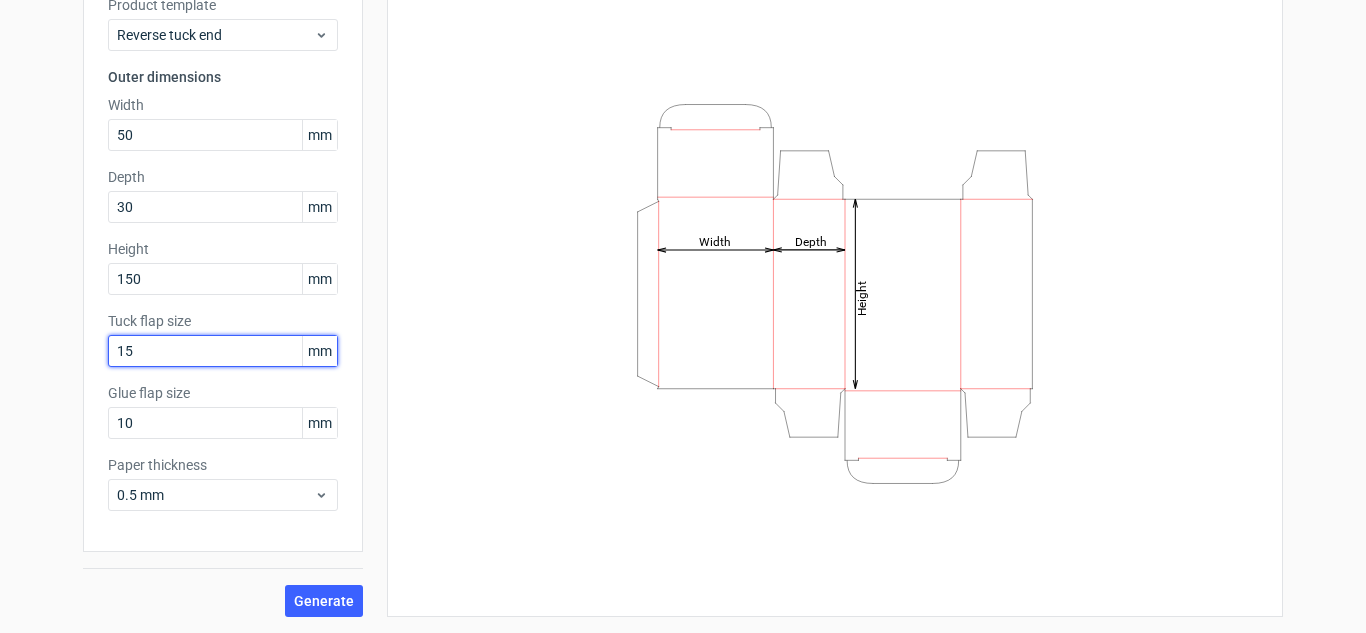 click on "15" at bounding box center (223, 351) 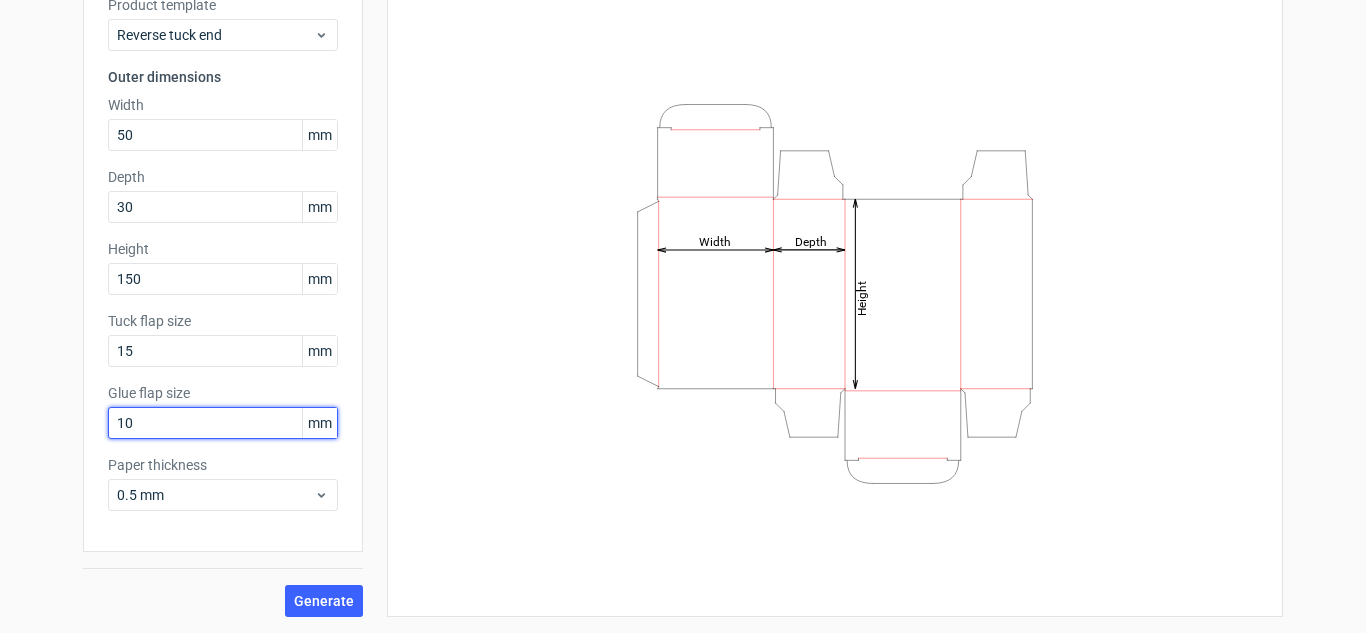 click on "10" at bounding box center [223, 423] 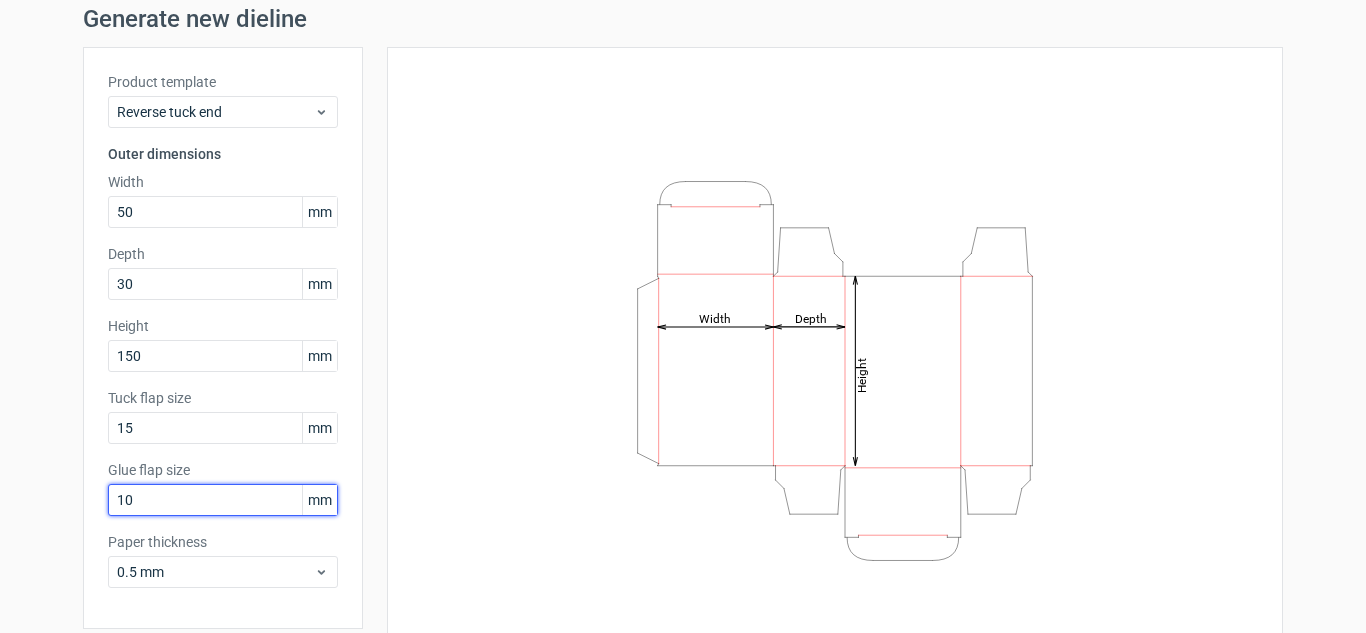 scroll, scrollTop: 150, scrollLeft: 0, axis: vertical 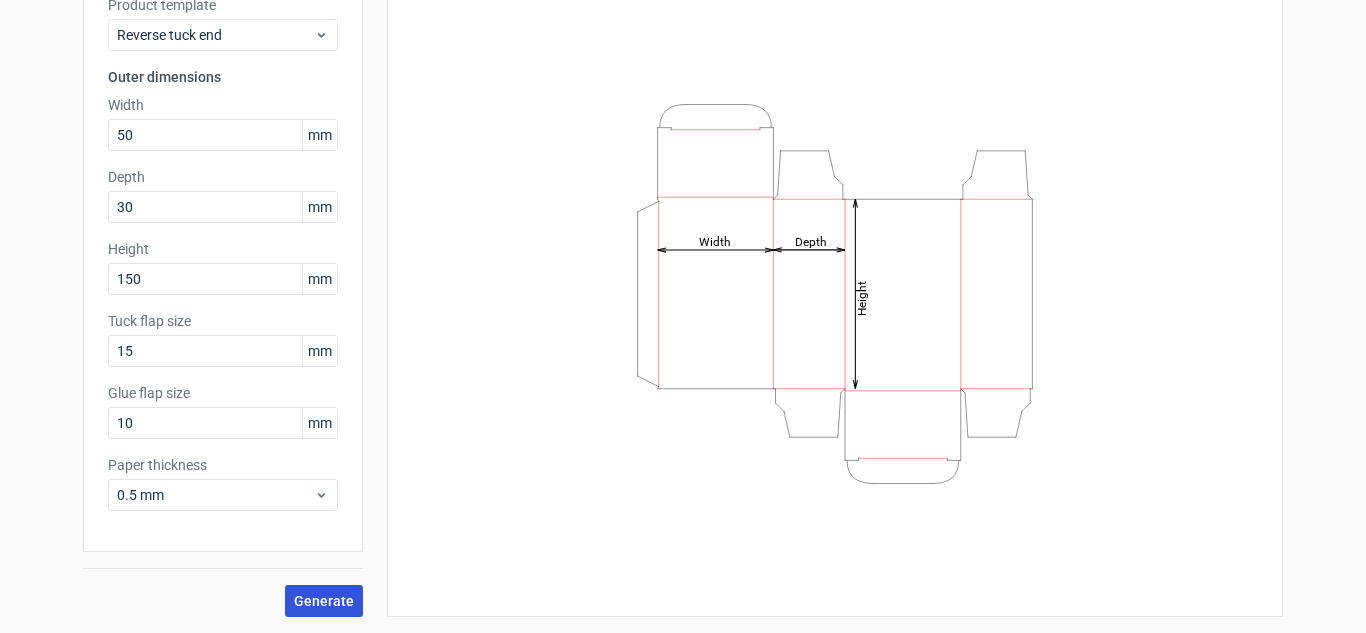 click on "Generate" at bounding box center (324, 601) 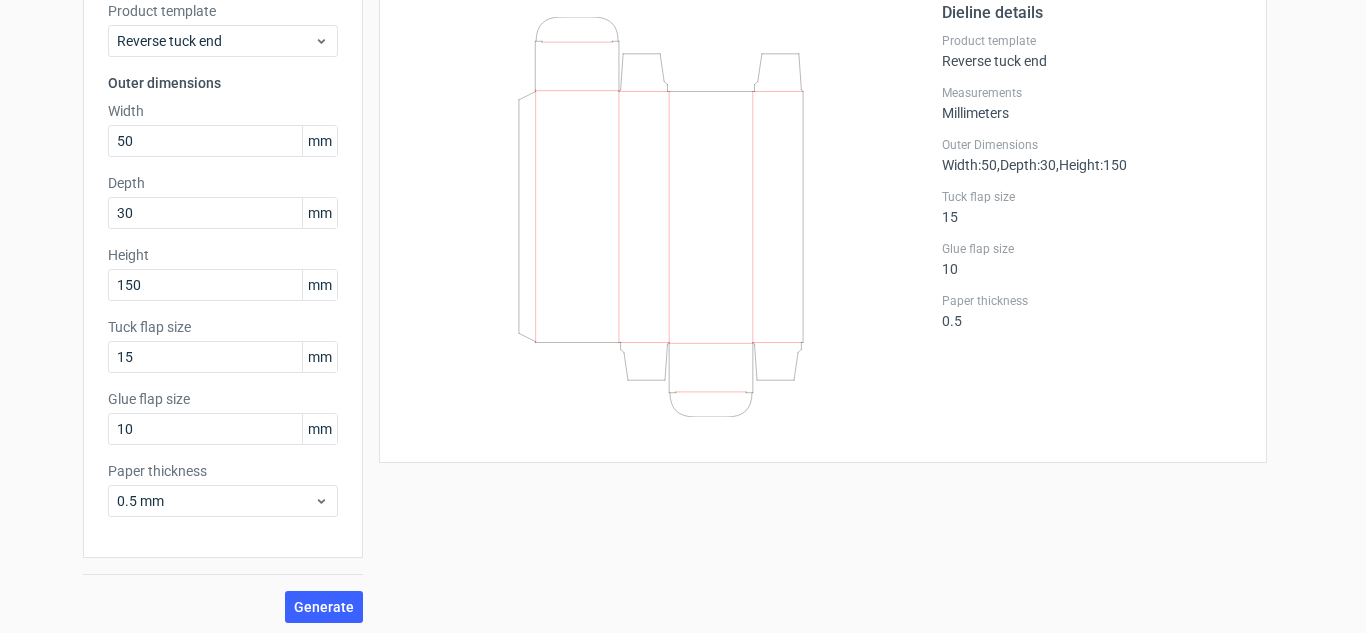 scroll, scrollTop: 150, scrollLeft: 0, axis: vertical 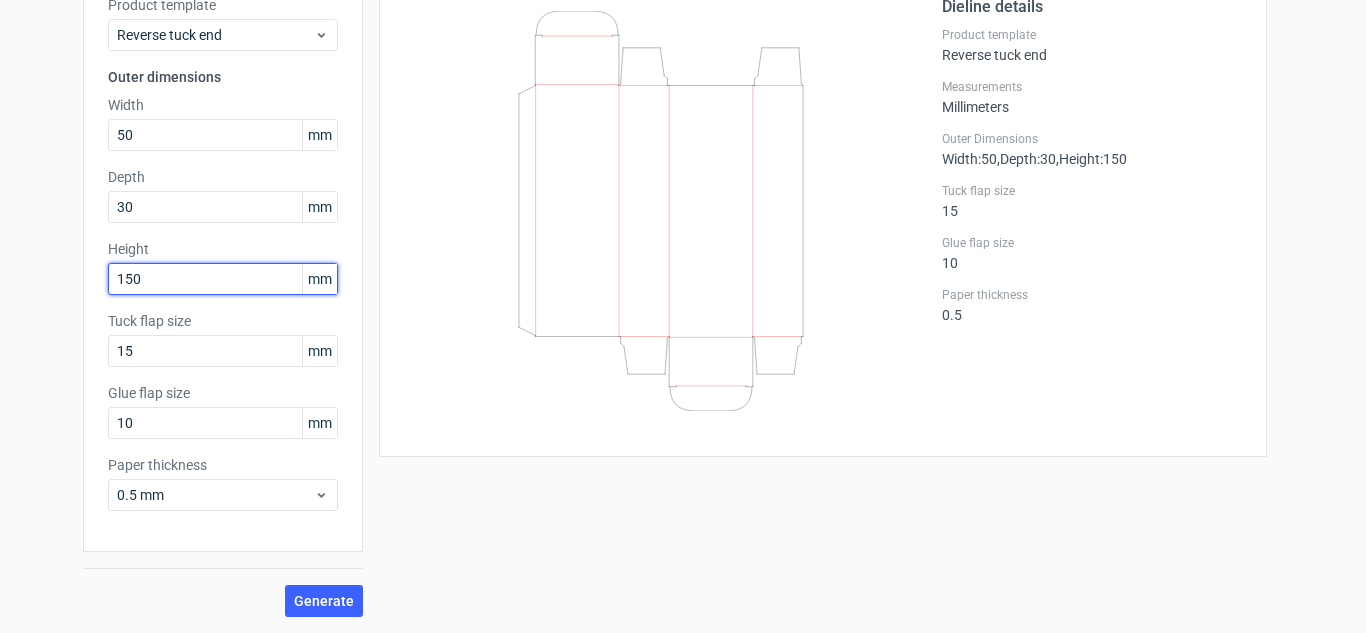 drag, startPoint x: 161, startPoint y: 278, endPoint x: 82, endPoint y: 281, distance: 79.05694 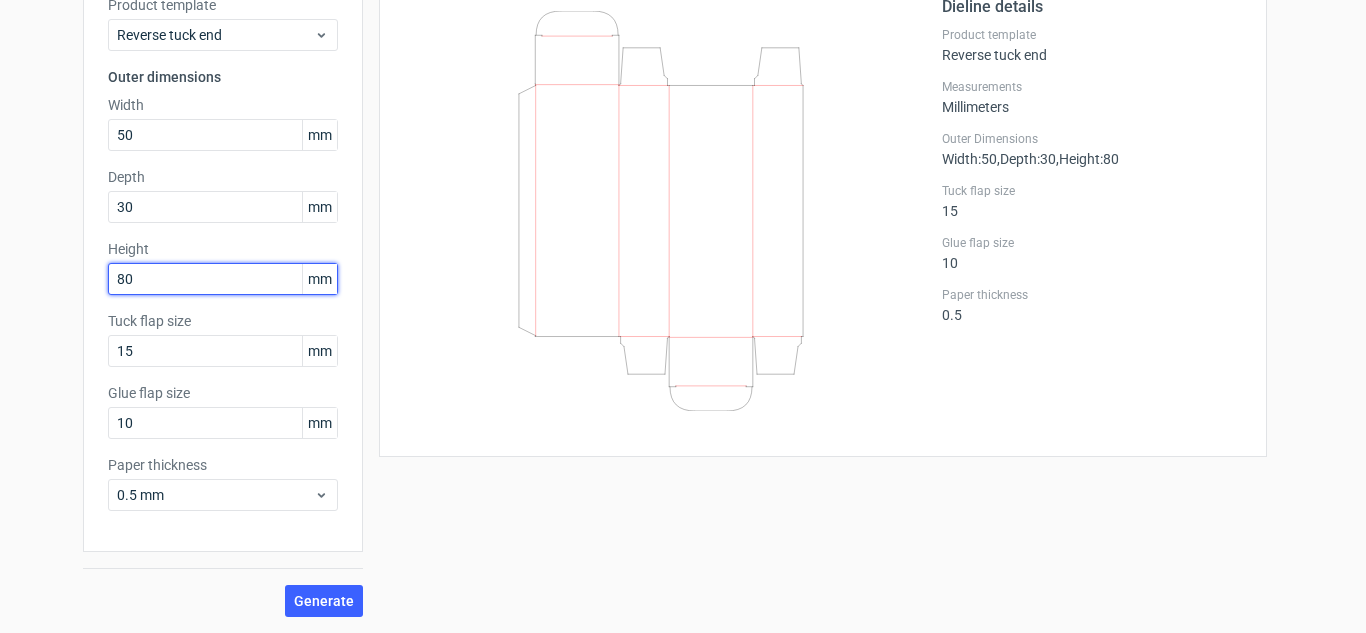 type on "80" 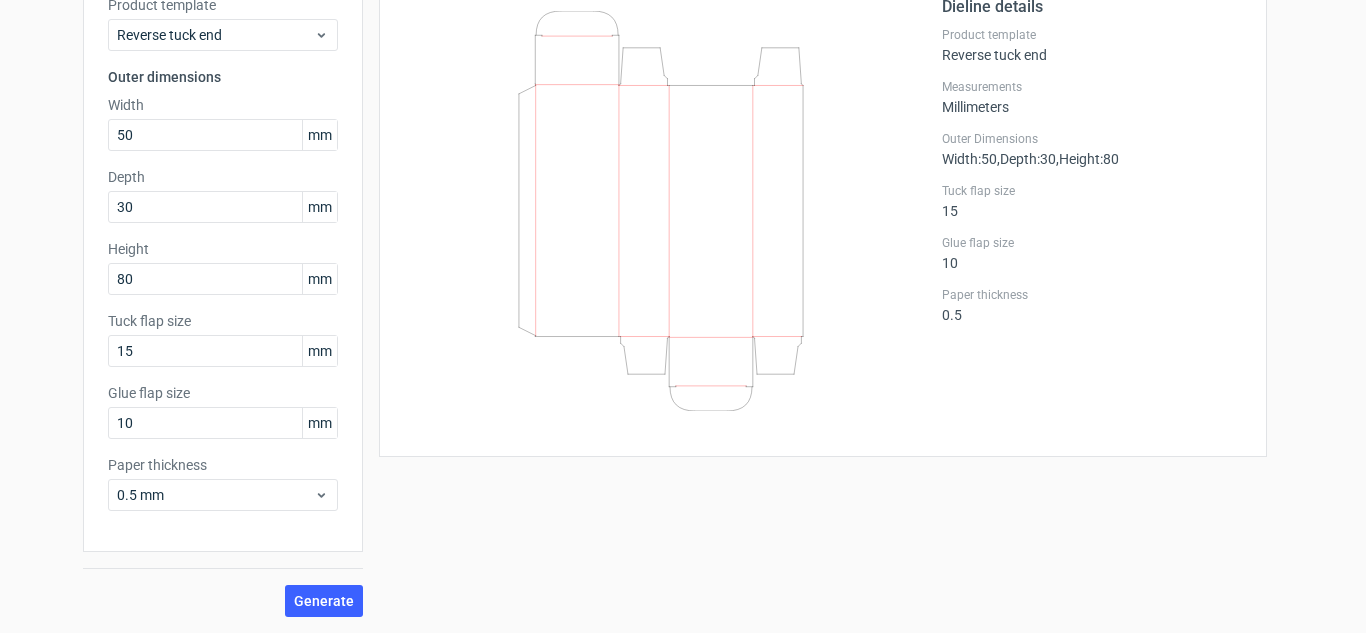 click on "Dieline details Product template Reverse tuck end Measurements Millimeters Outer Dimensions Width : [NUMBER] , Depth : [NUMBER] , Height : [NUMBER] Tuck flap size [NUMBER] Glue flap size [NUMBER] Paper thickness [NUMBER]" at bounding box center (823, 213) 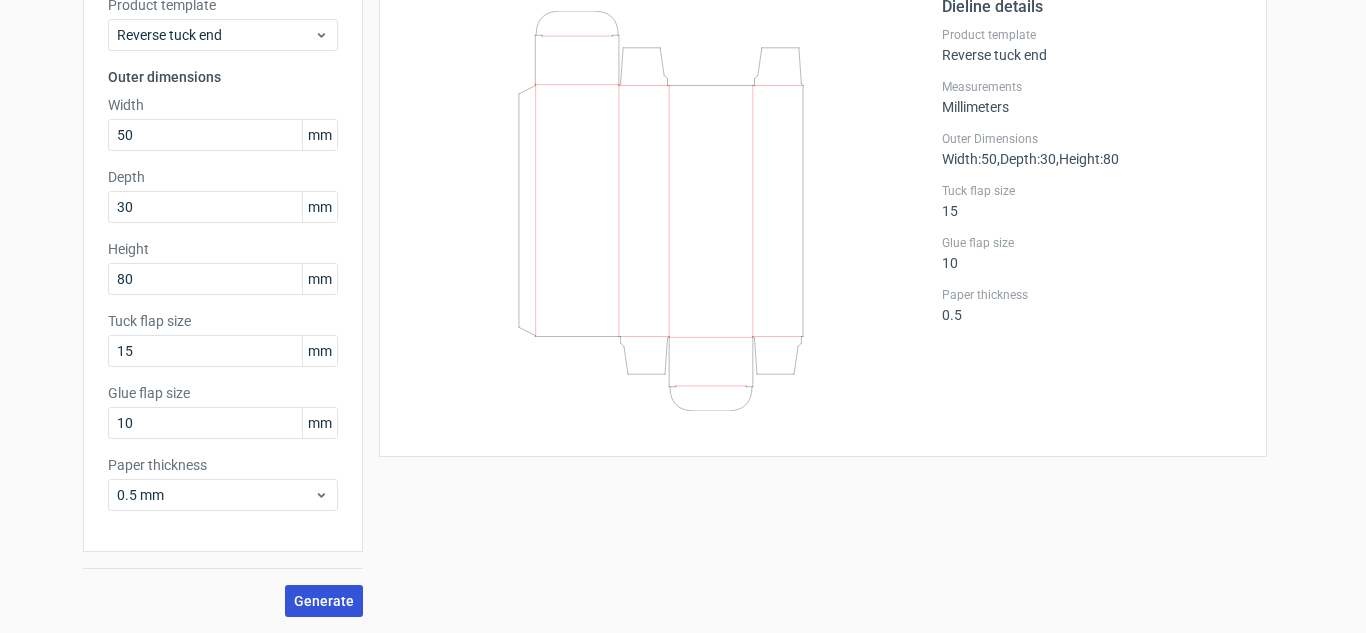 click on "Generate" at bounding box center [324, 601] 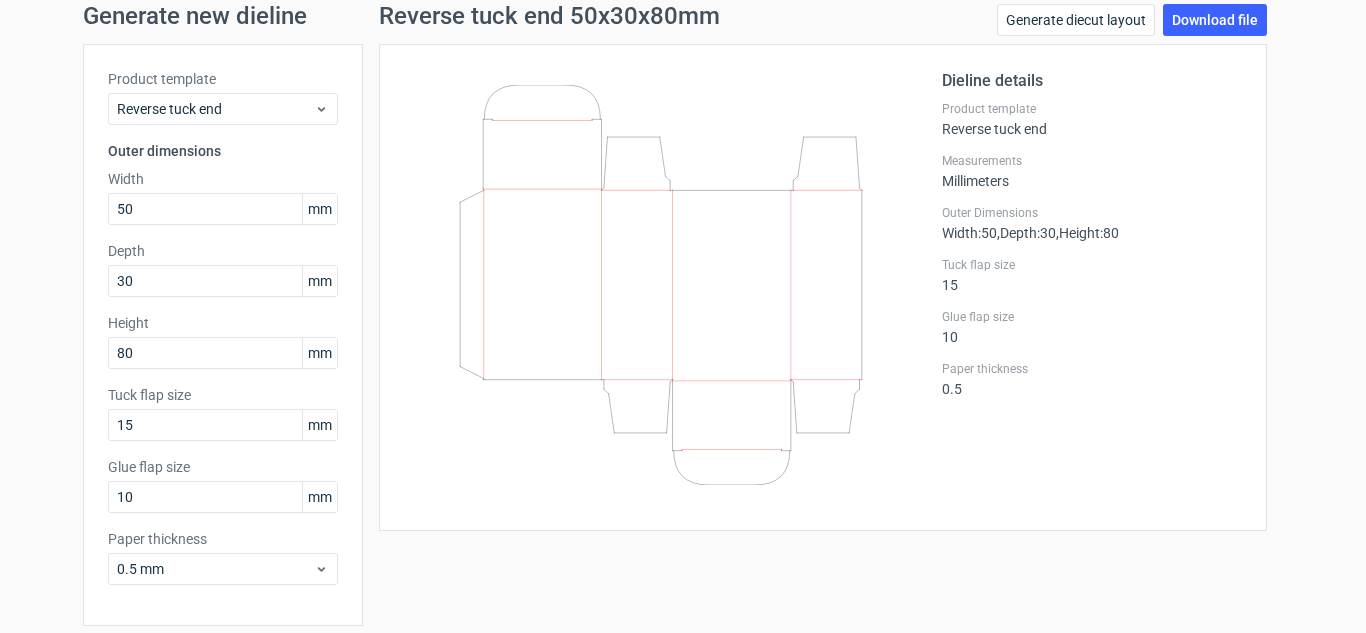 scroll, scrollTop: 0, scrollLeft: 0, axis: both 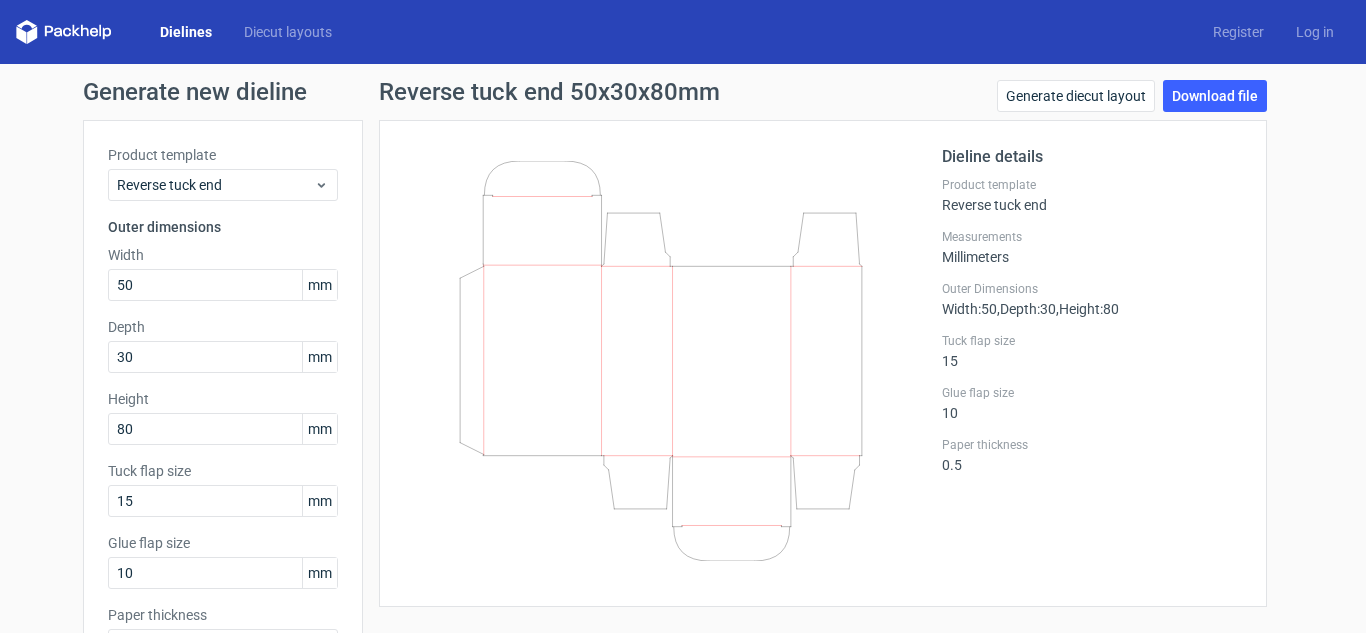 click on "Dielines" at bounding box center [186, 32] 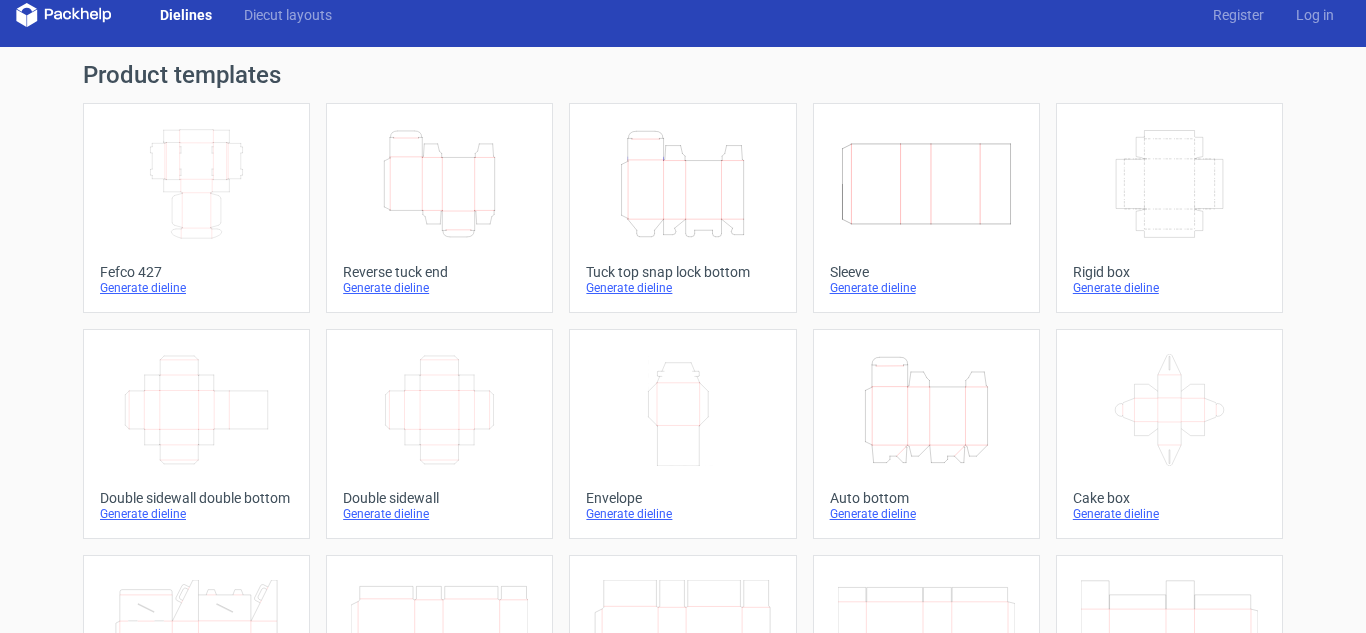 scroll, scrollTop: 0, scrollLeft: 0, axis: both 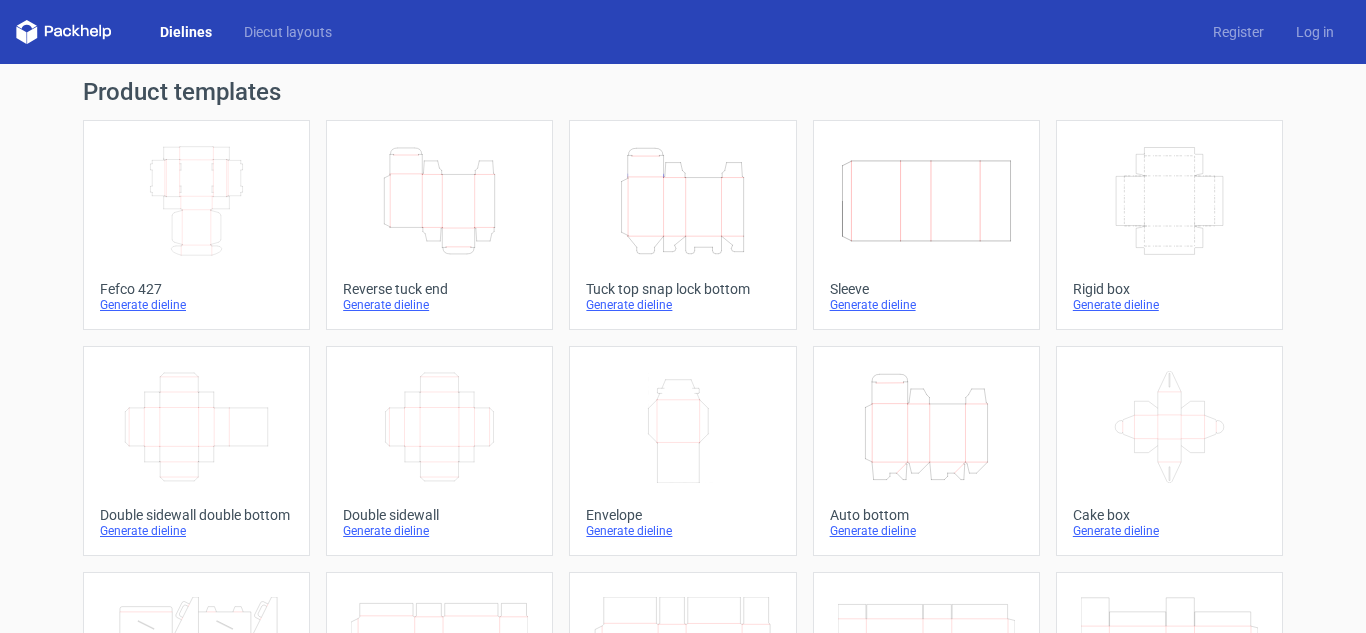 click on "Generate dieline" at bounding box center [682, 305] 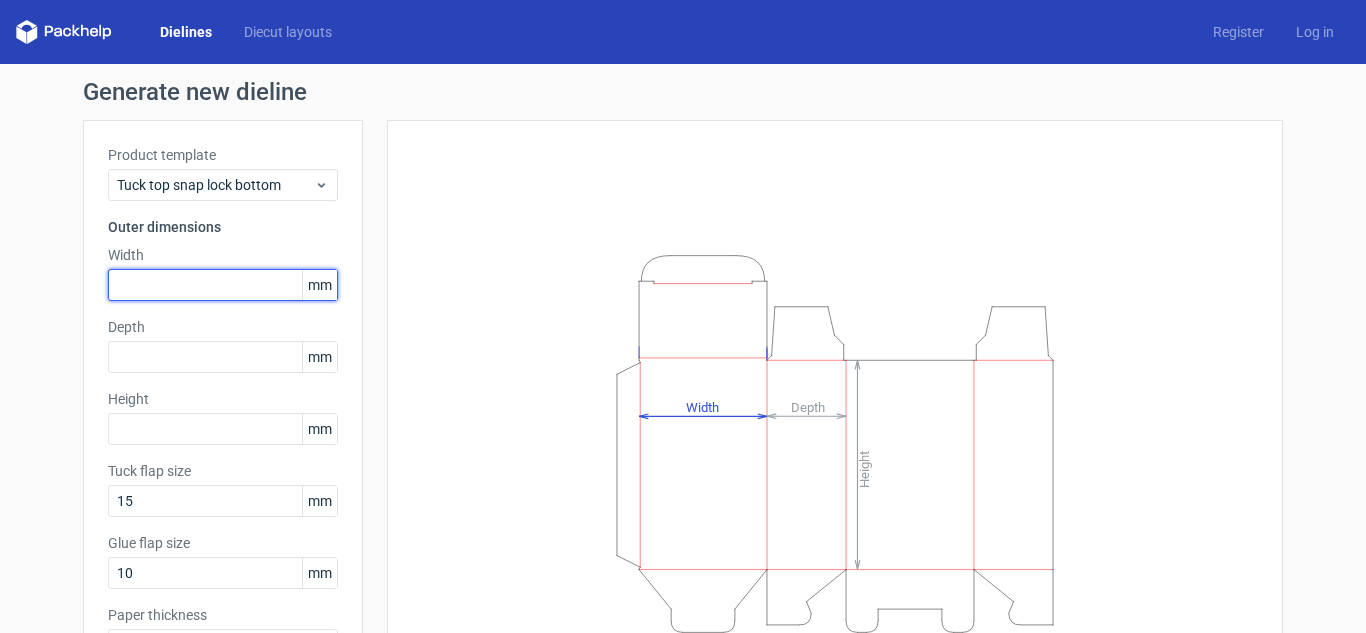 click at bounding box center (223, 285) 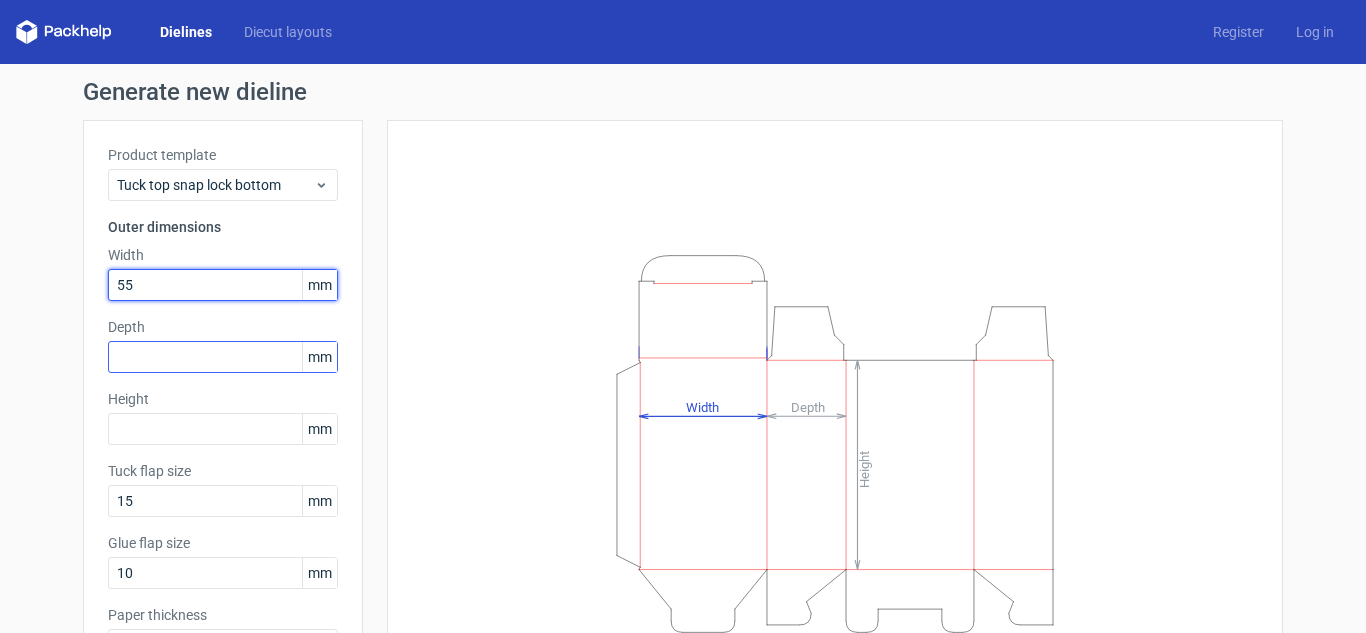 type on "55" 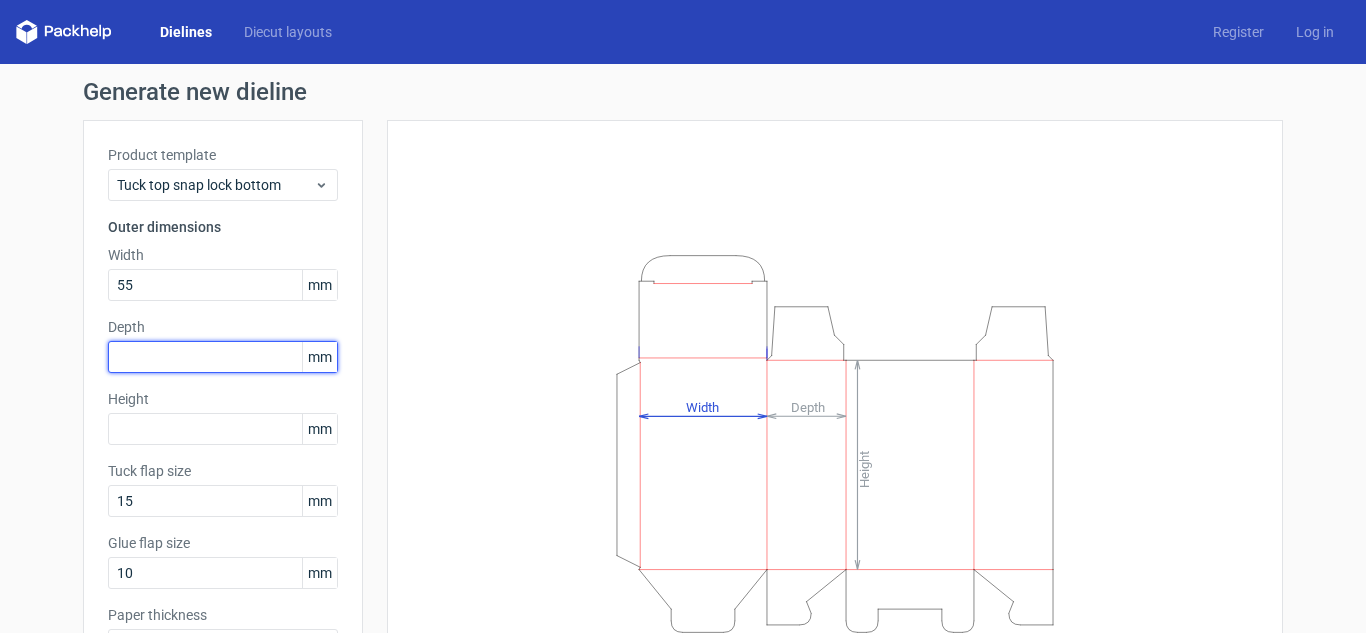 click at bounding box center [223, 357] 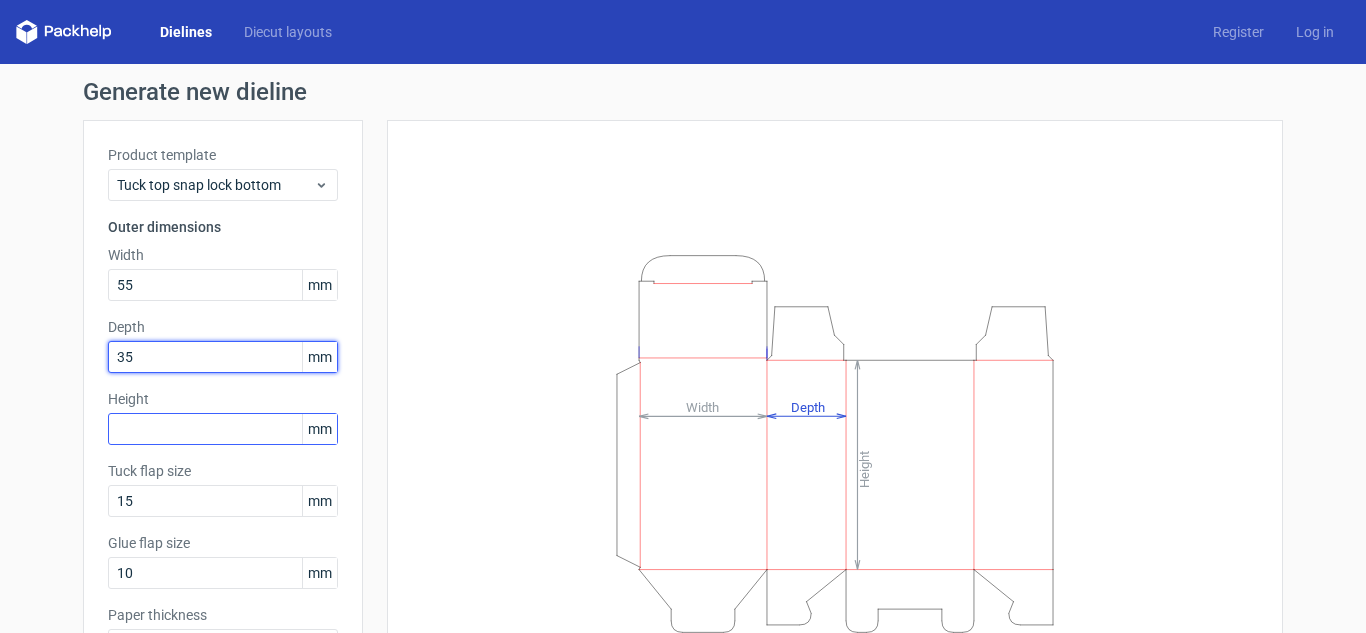 type on "35" 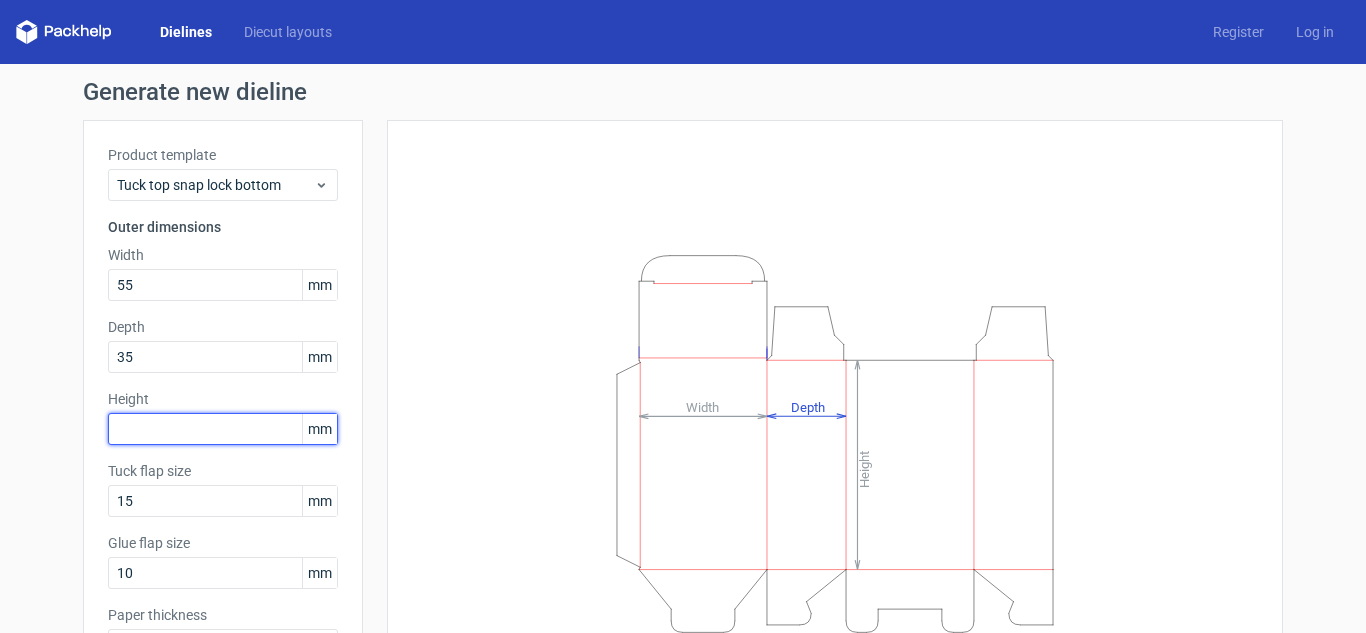 click at bounding box center (223, 429) 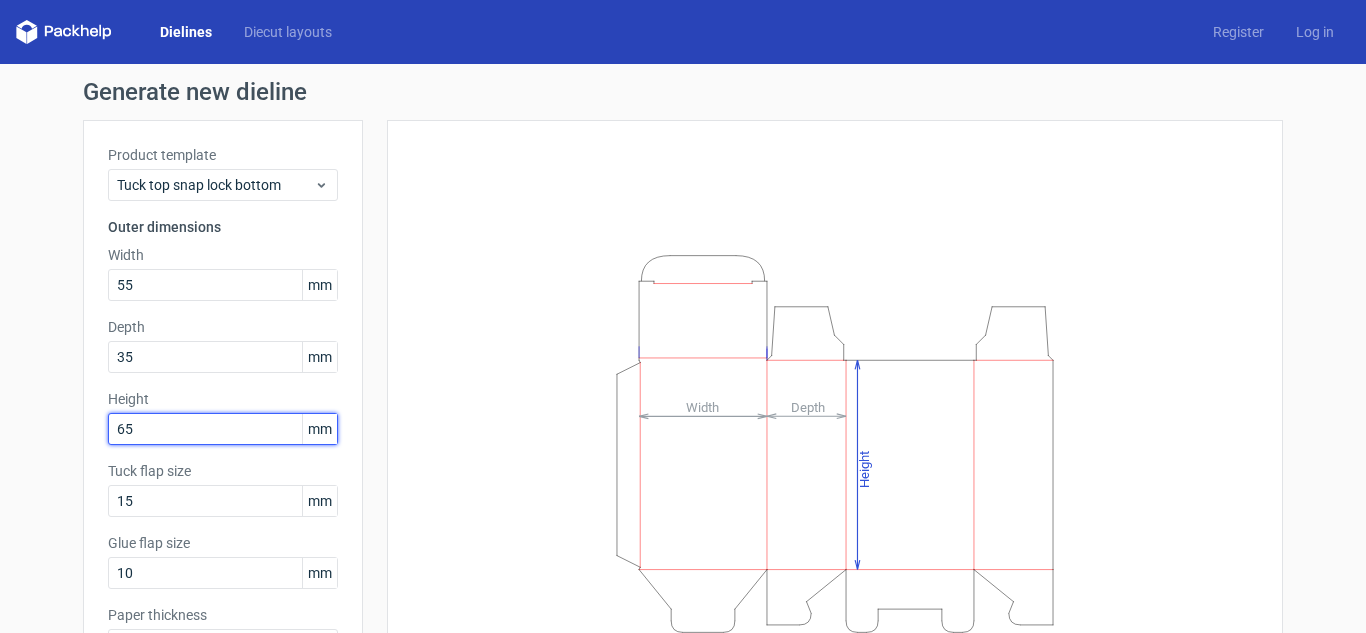 type on "65" 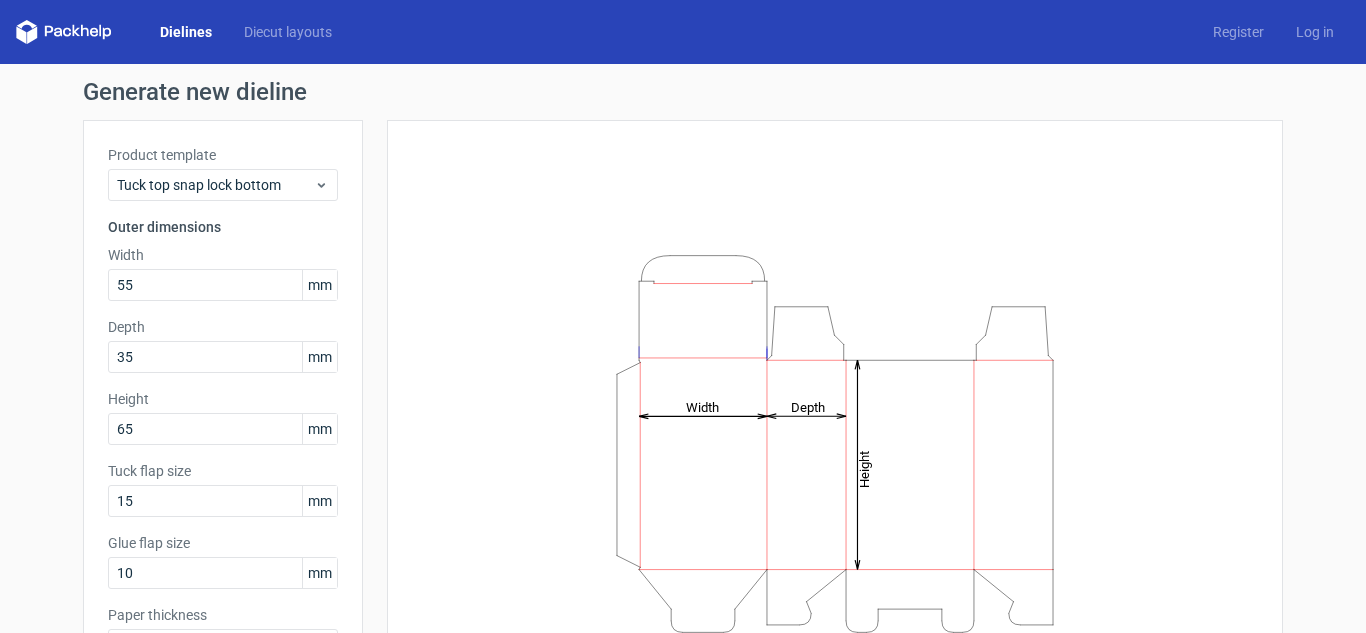click on "Height Depth Width" at bounding box center [835, 443] 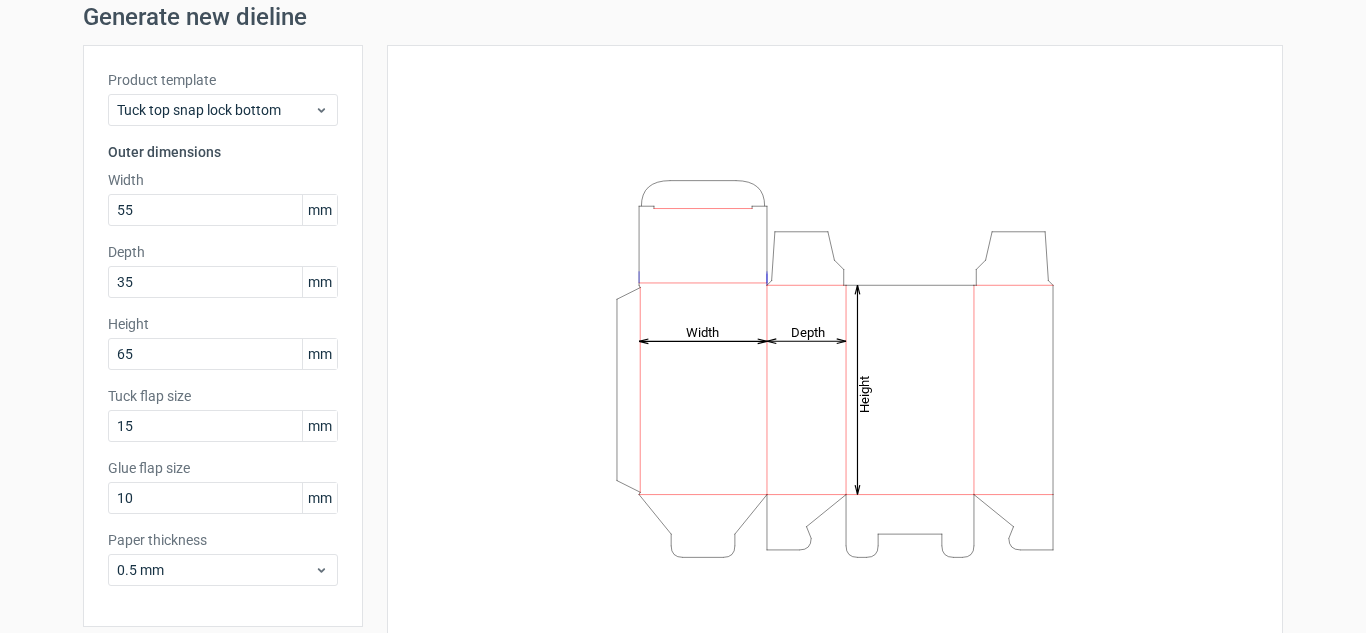 scroll, scrollTop: 150, scrollLeft: 0, axis: vertical 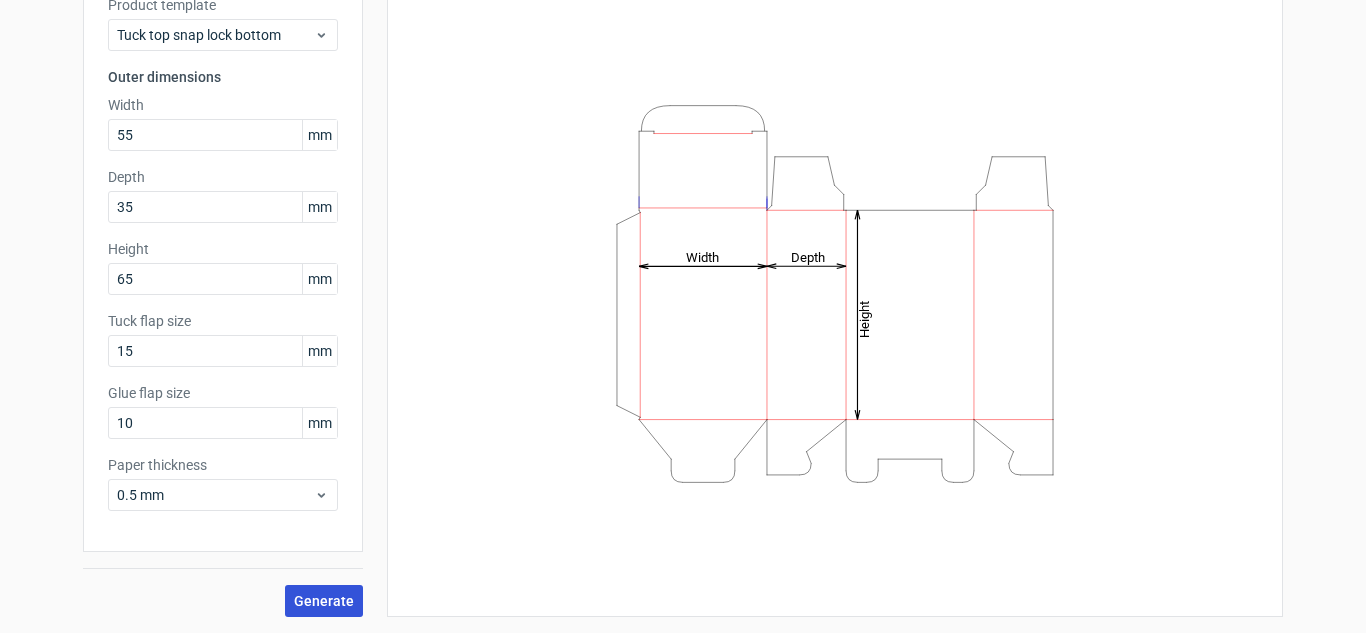 click on "Generate" at bounding box center (324, 601) 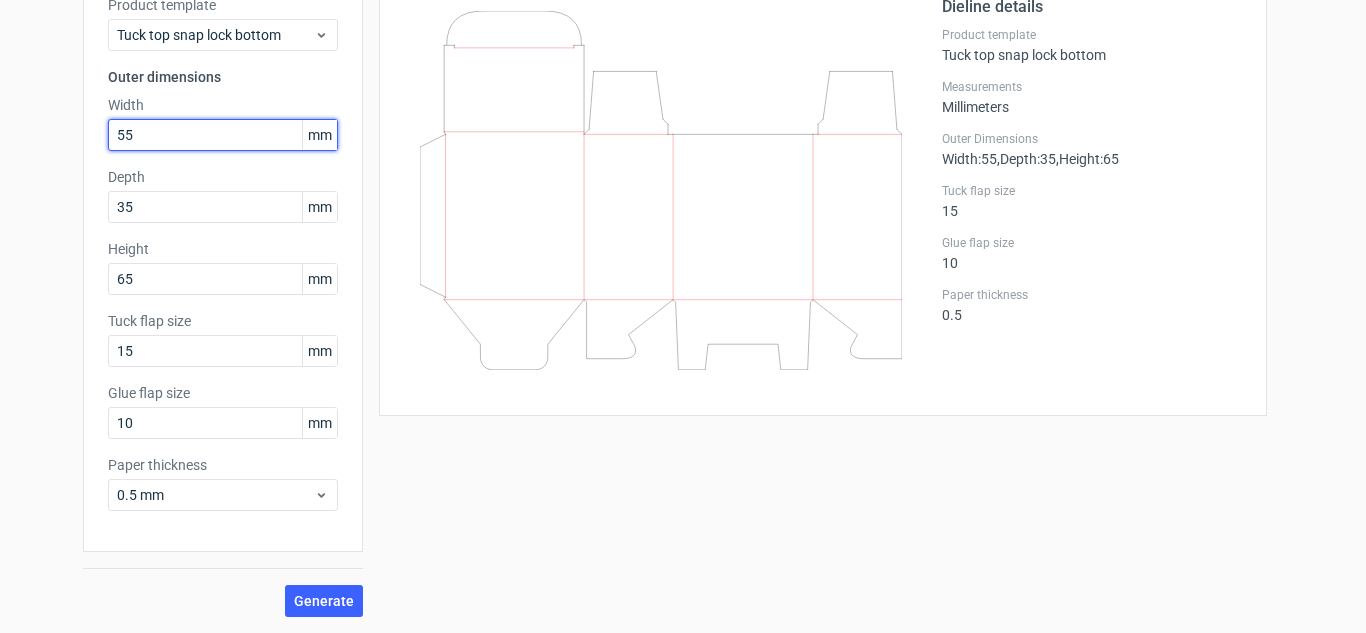 drag, startPoint x: 170, startPoint y: 134, endPoint x: 3, endPoint y: 136, distance: 167.01198 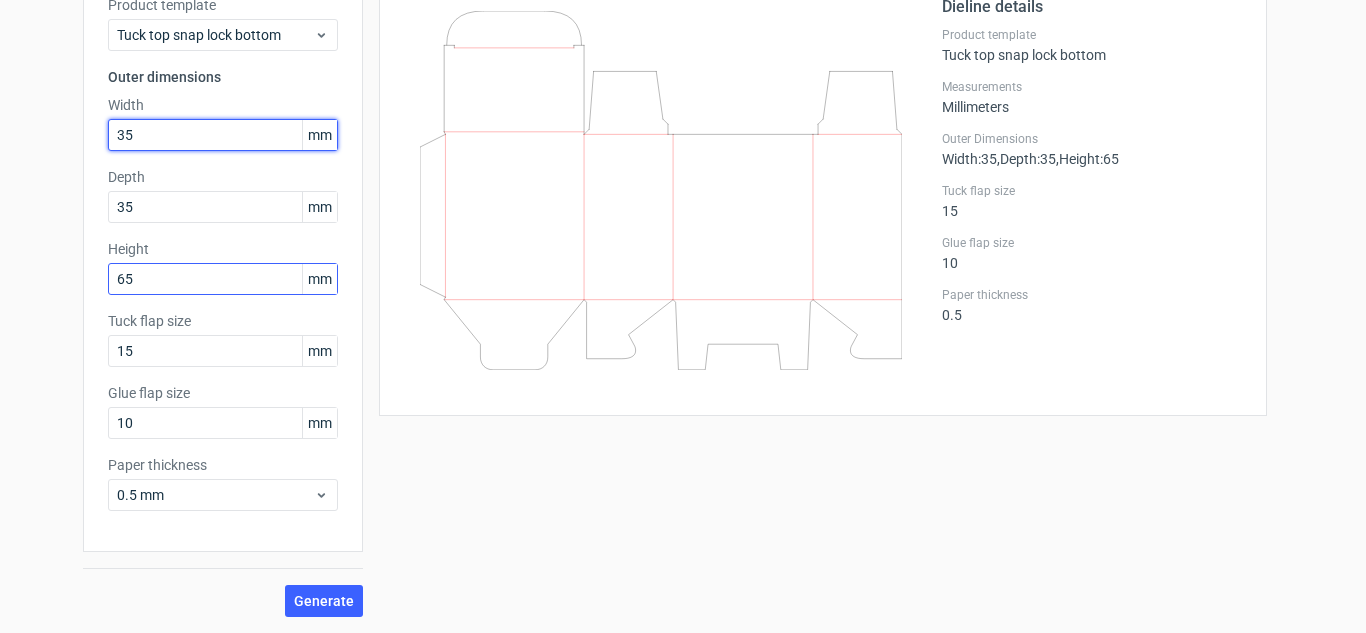 type on "35" 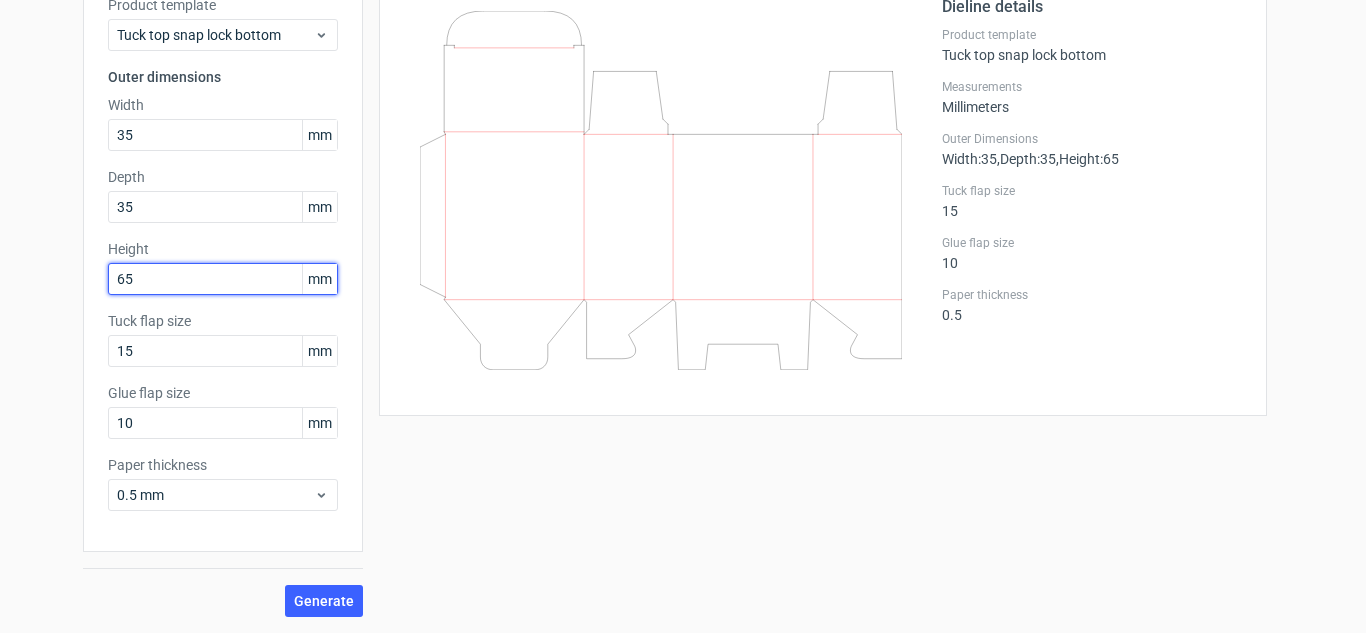 drag, startPoint x: 134, startPoint y: 287, endPoint x: 0, endPoint y: 336, distance: 142.67796 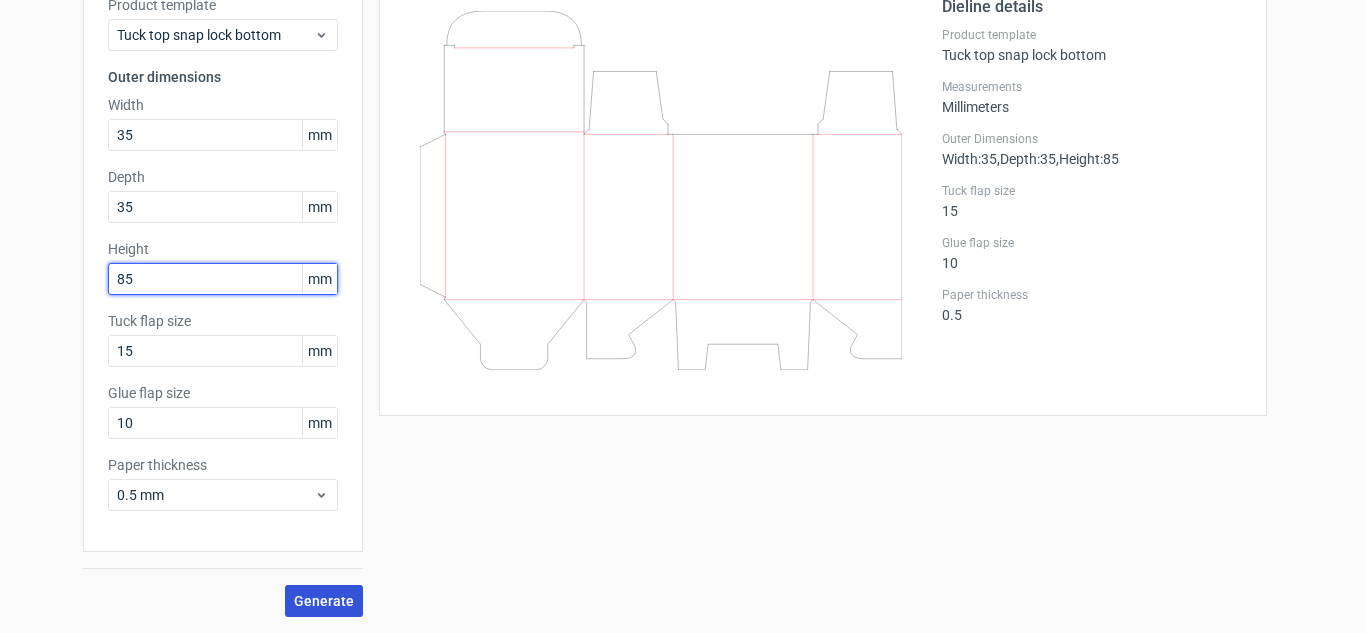 type on "85" 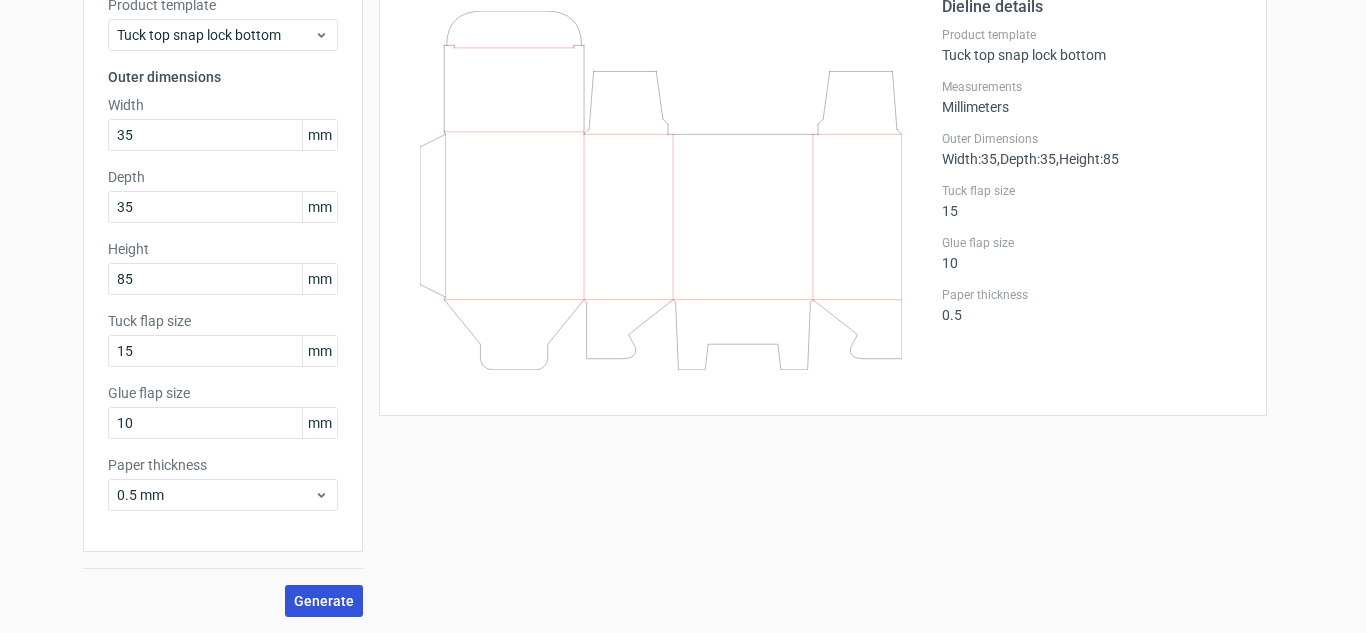 click on "Generate" at bounding box center (324, 601) 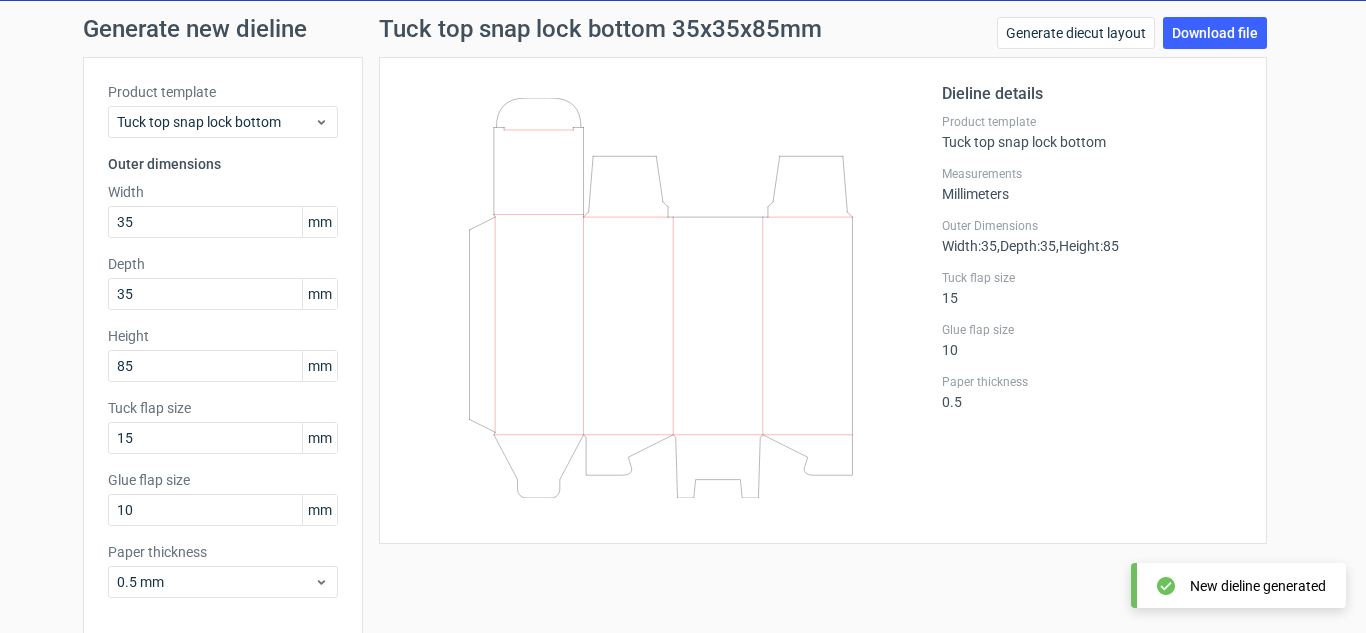 scroll, scrollTop: 0, scrollLeft: 0, axis: both 